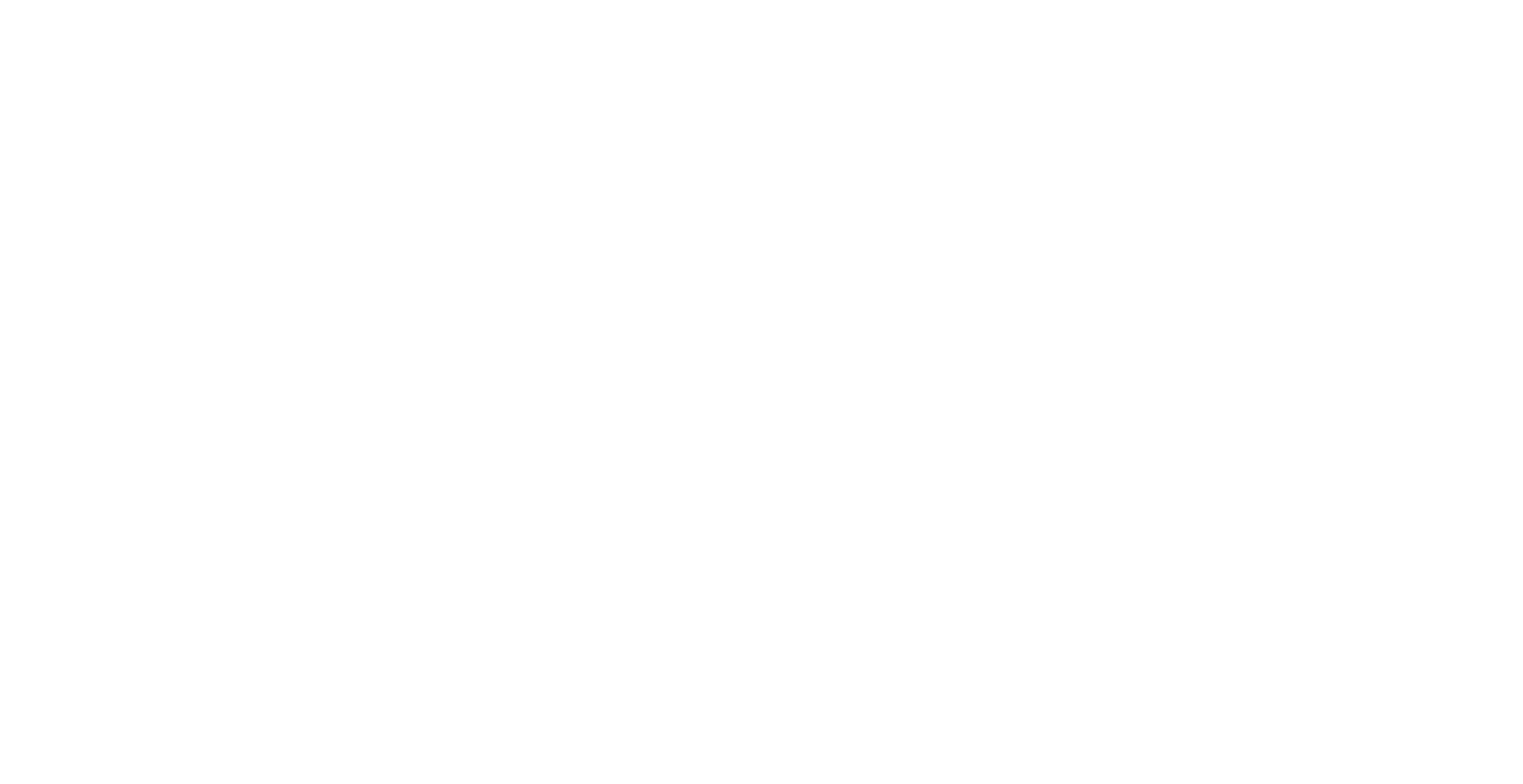 scroll, scrollTop: 0, scrollLeft: 0, axis: both 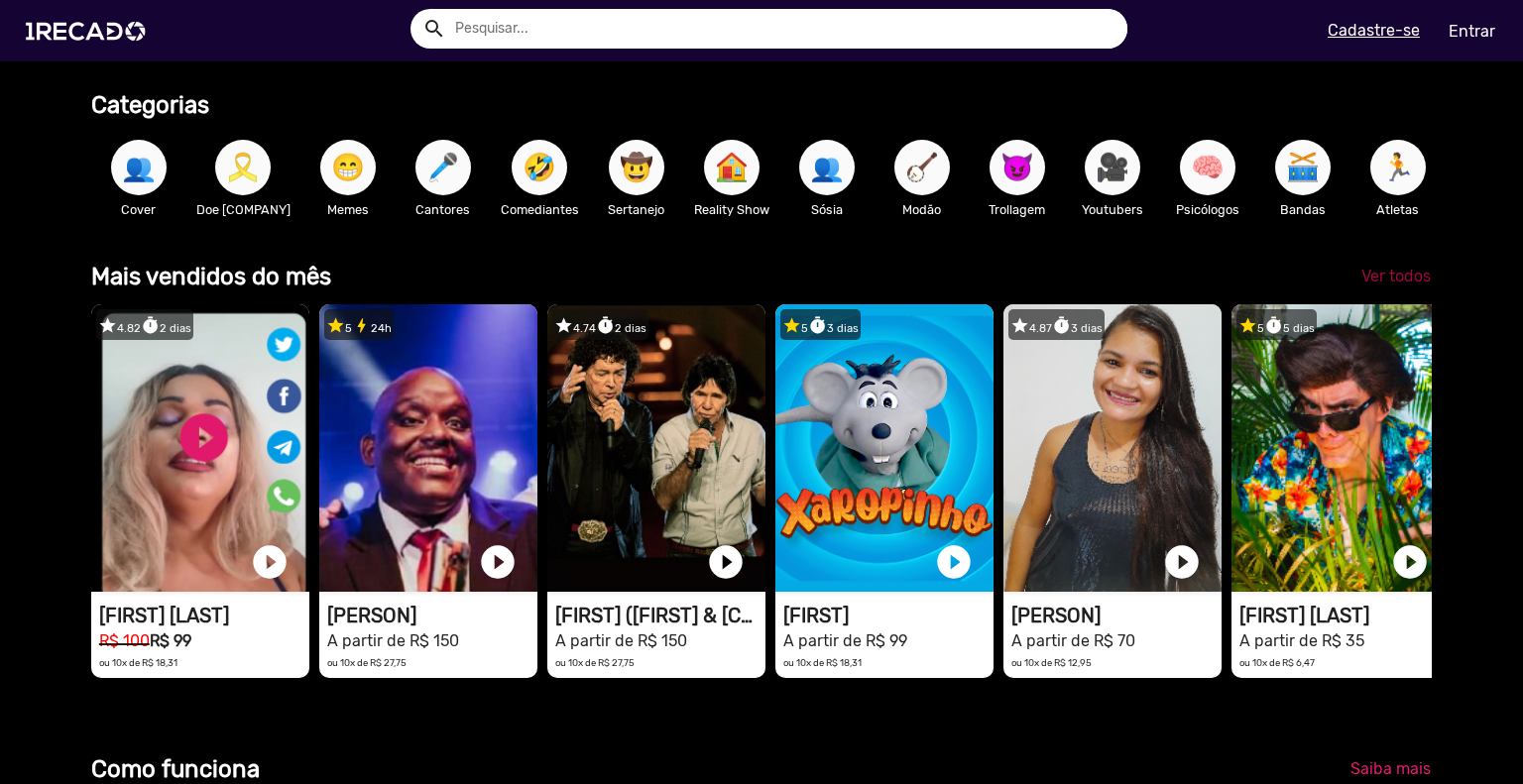 click on "Ver todos" 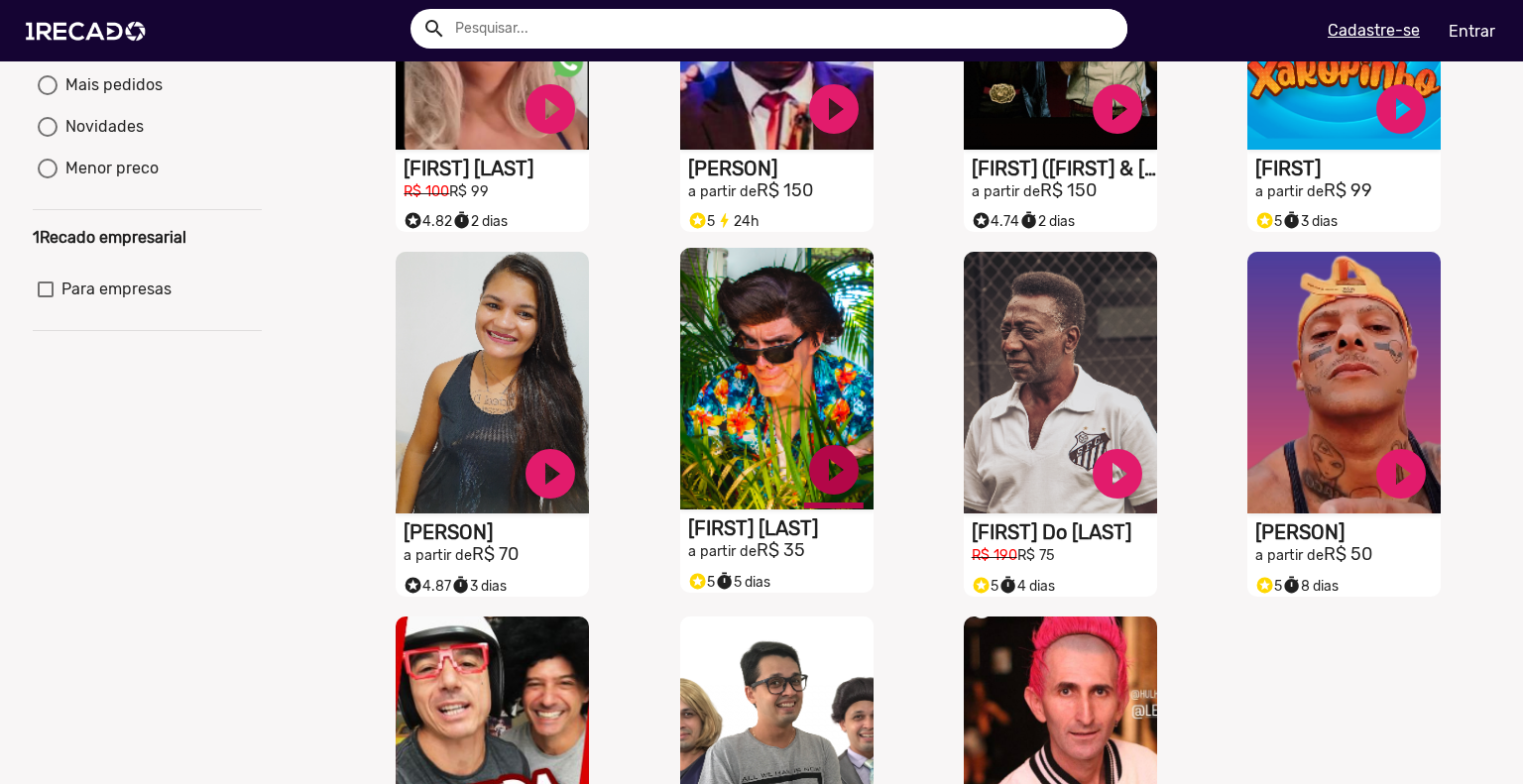 scroll, scrollTop: 0, scrollLeft: 0, axis: both 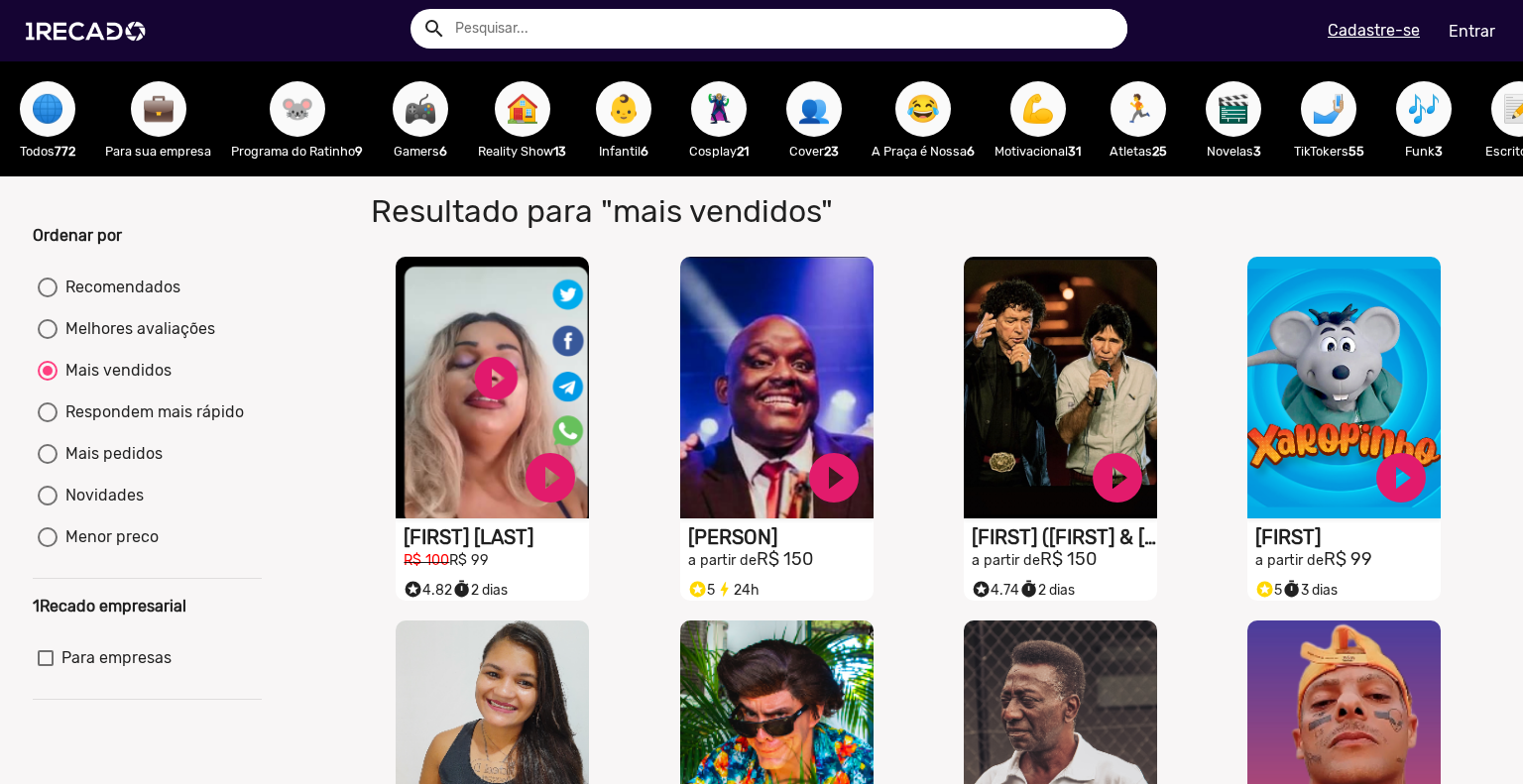 click at bounding box center (48, 454) 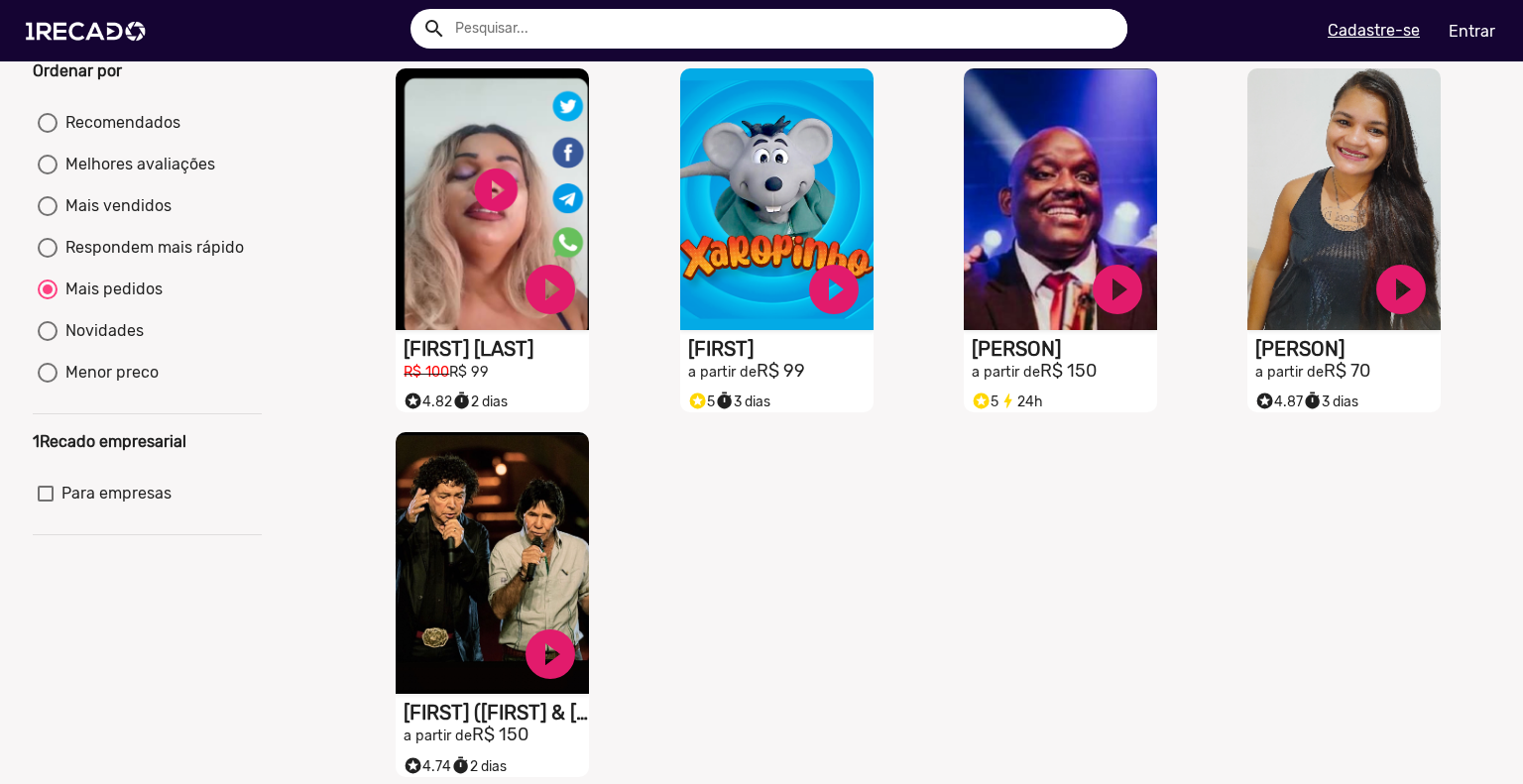 scroll, scrollTop: 0, scrollLeft: 0, axis: both 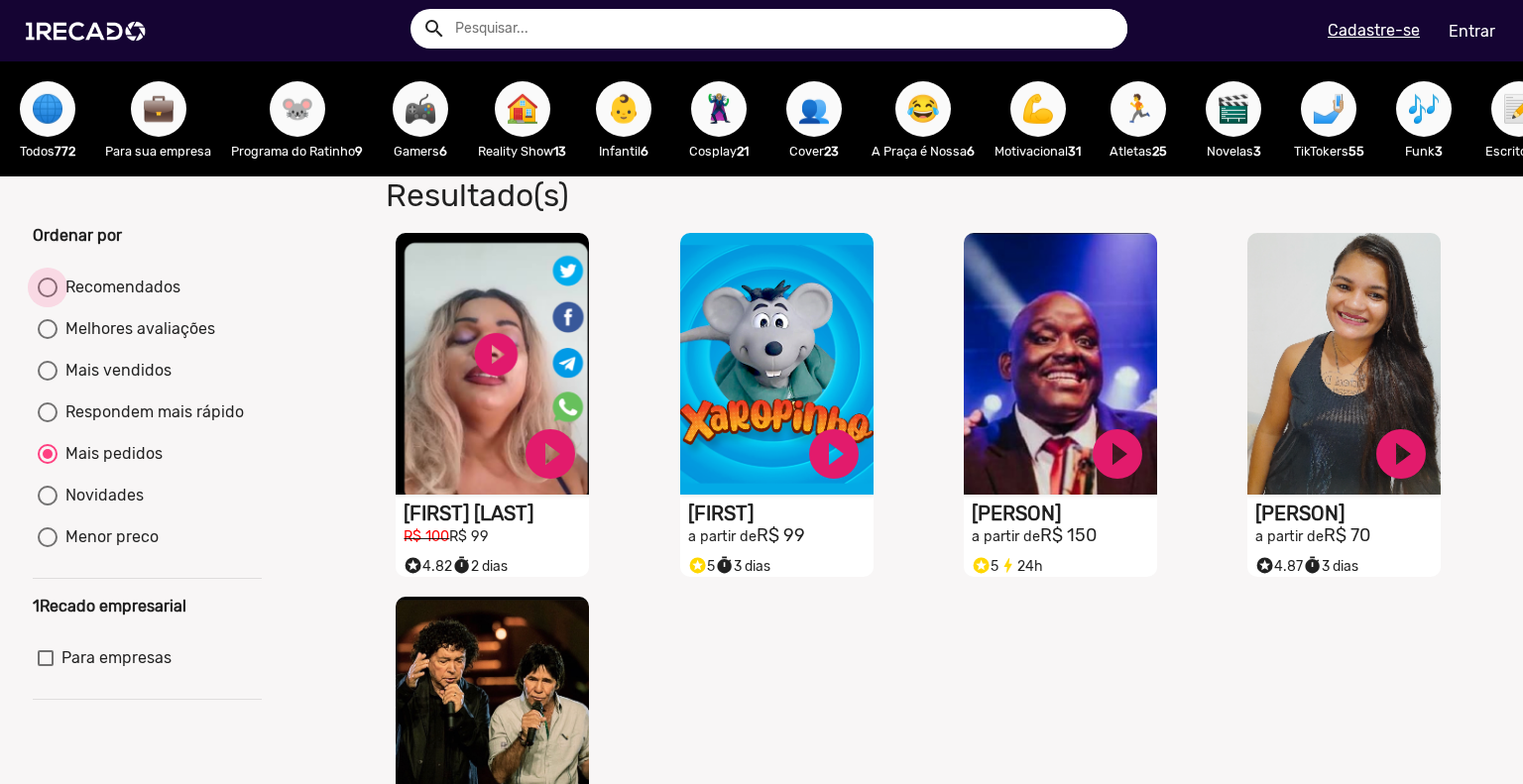 click on "Recomendados" at bounding box center [119, 287] 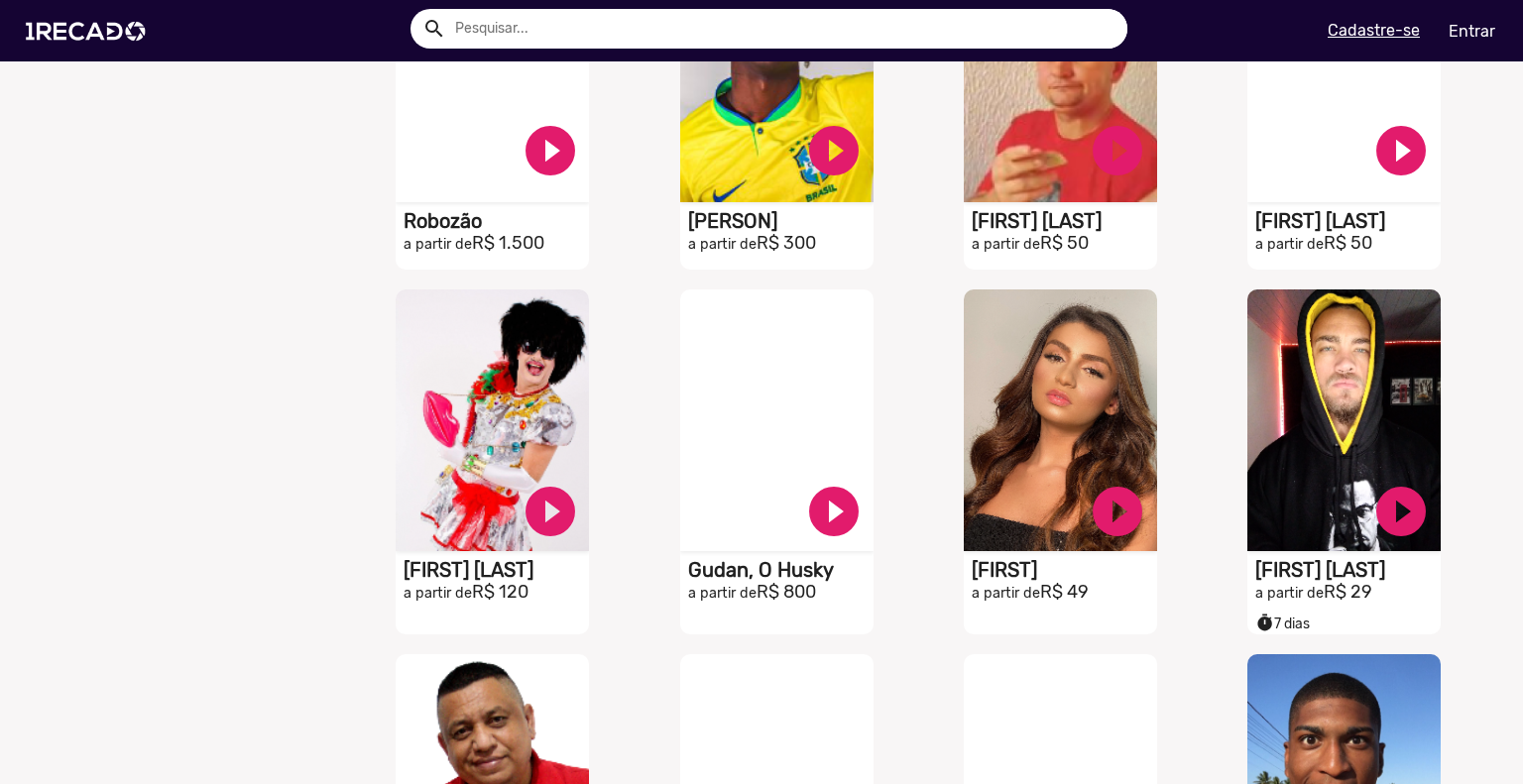 scroll, scrollTop: 1321, scrollLeft: 0, axis: vertical 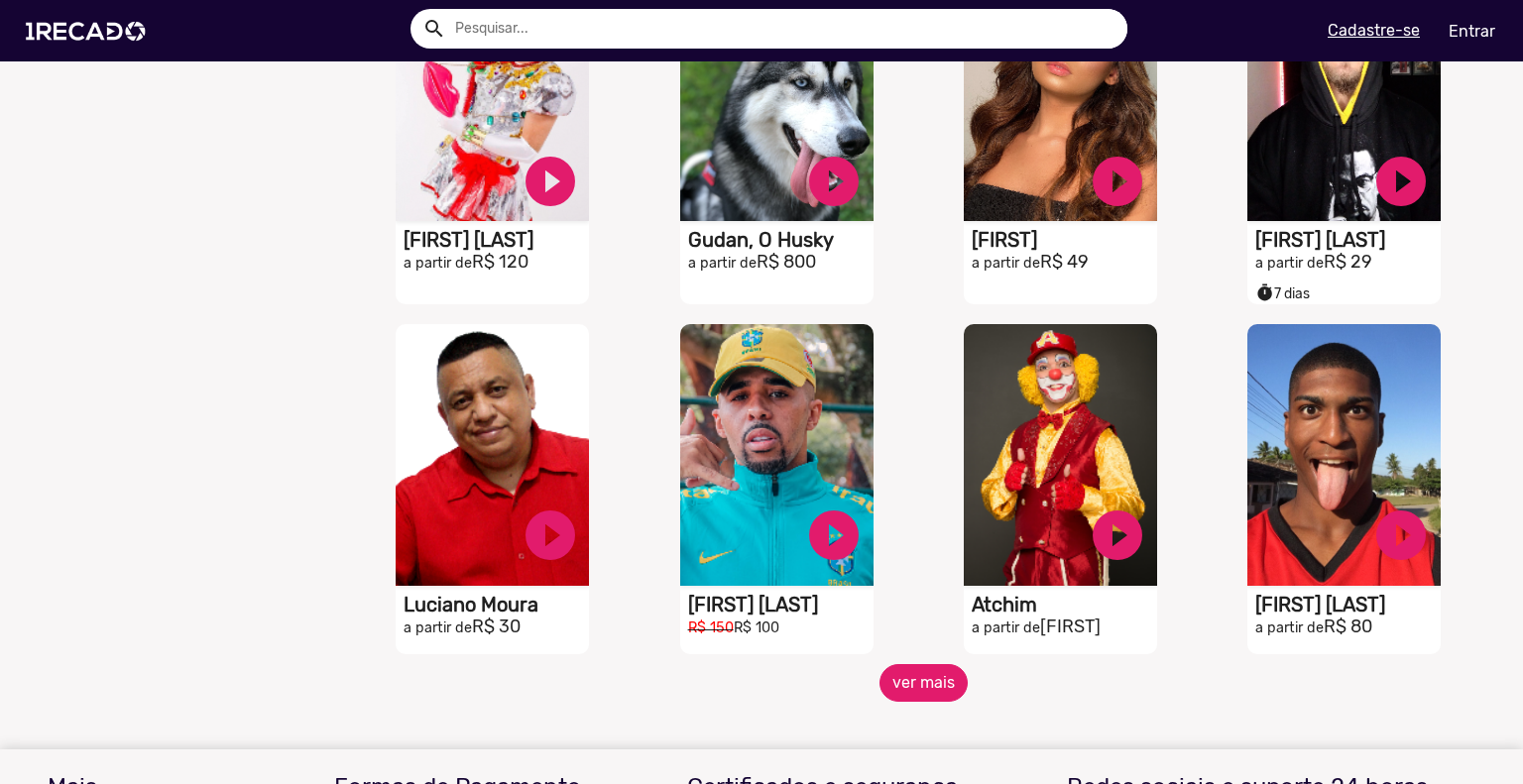 click on "ver mais" 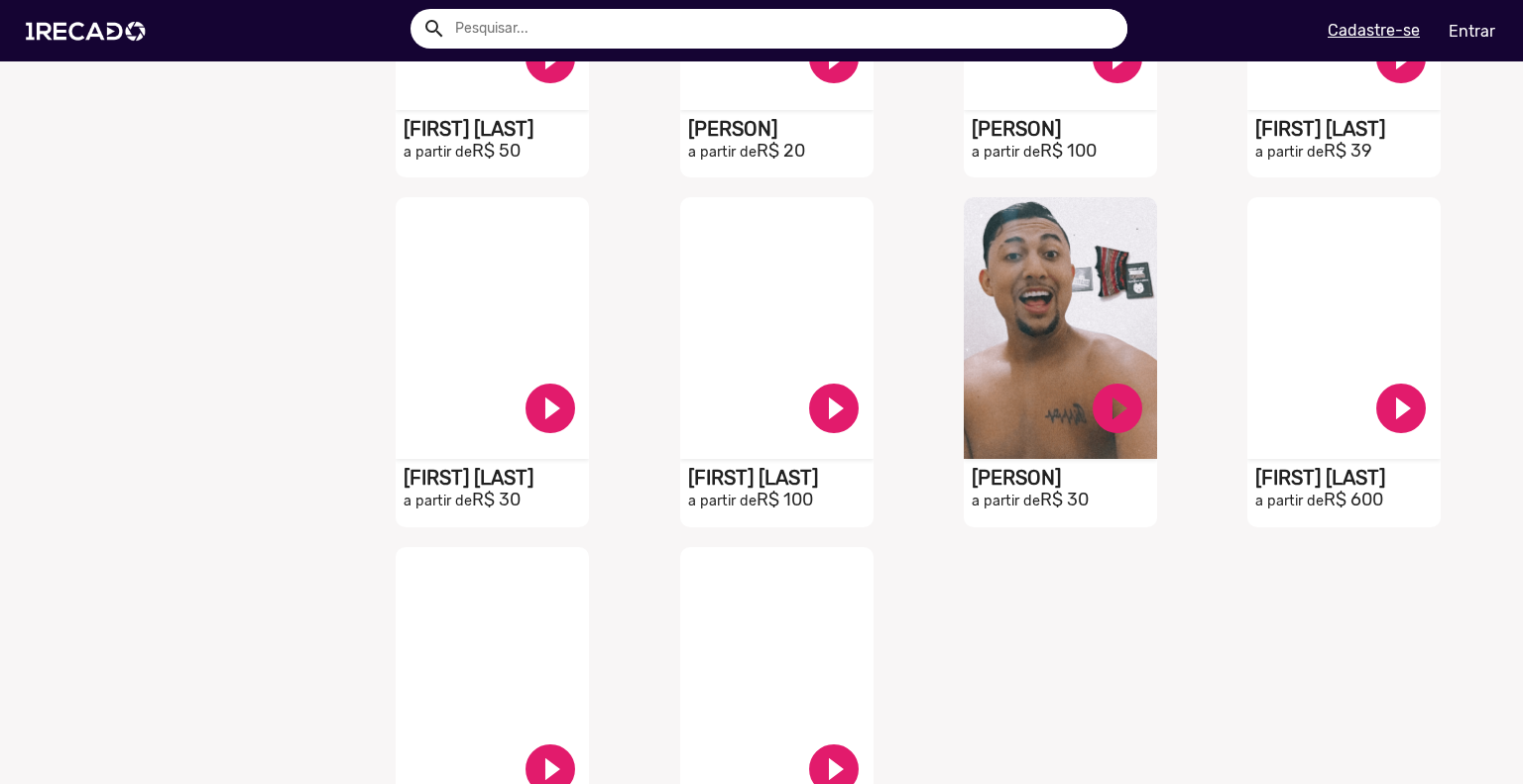 scroll, scrollTop: 2312, scrollLeft: 0, axis: vertical 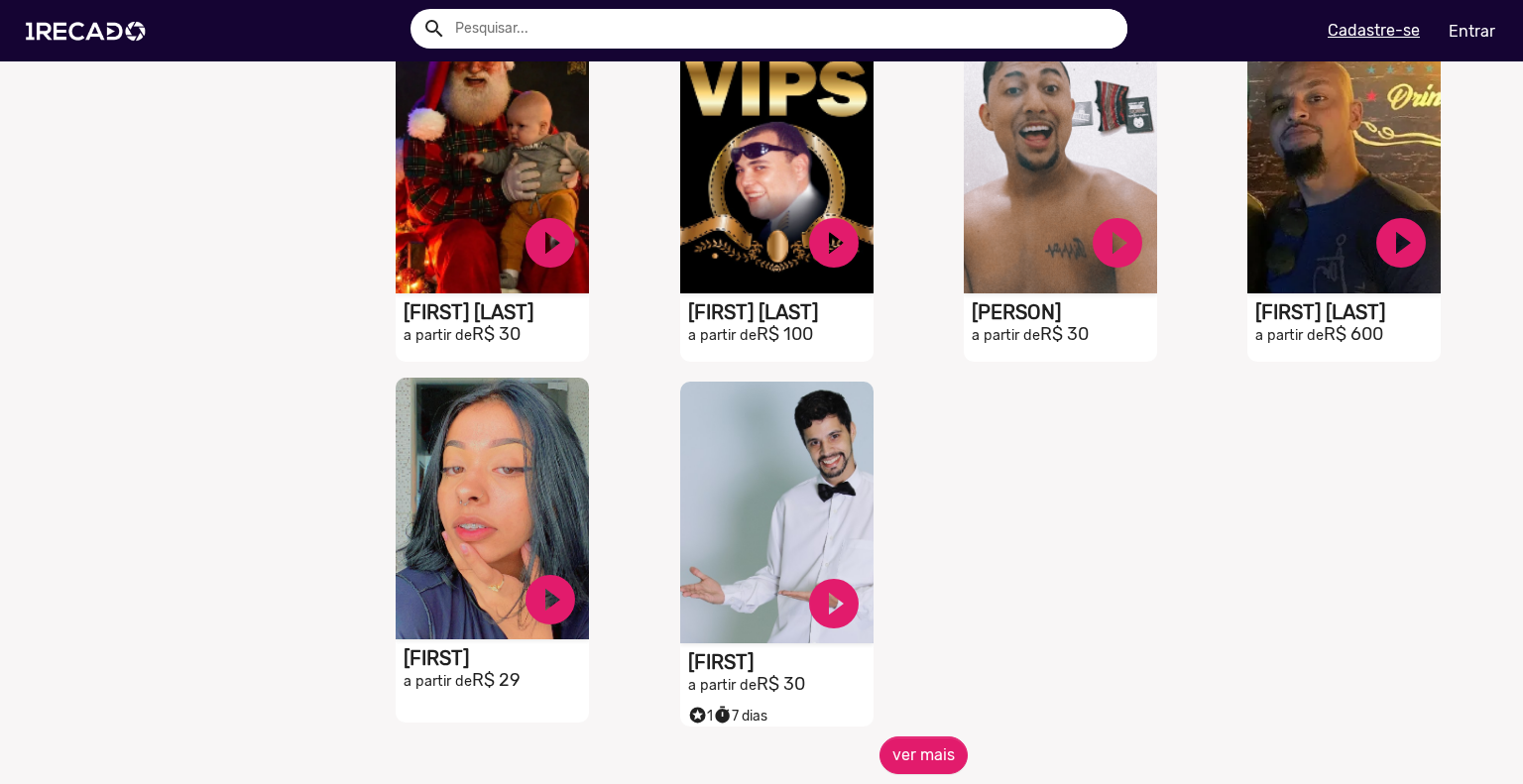 click on "S1RECADO vídeos dedicados para fãs e empresas" at bounding box center (492, -1949) 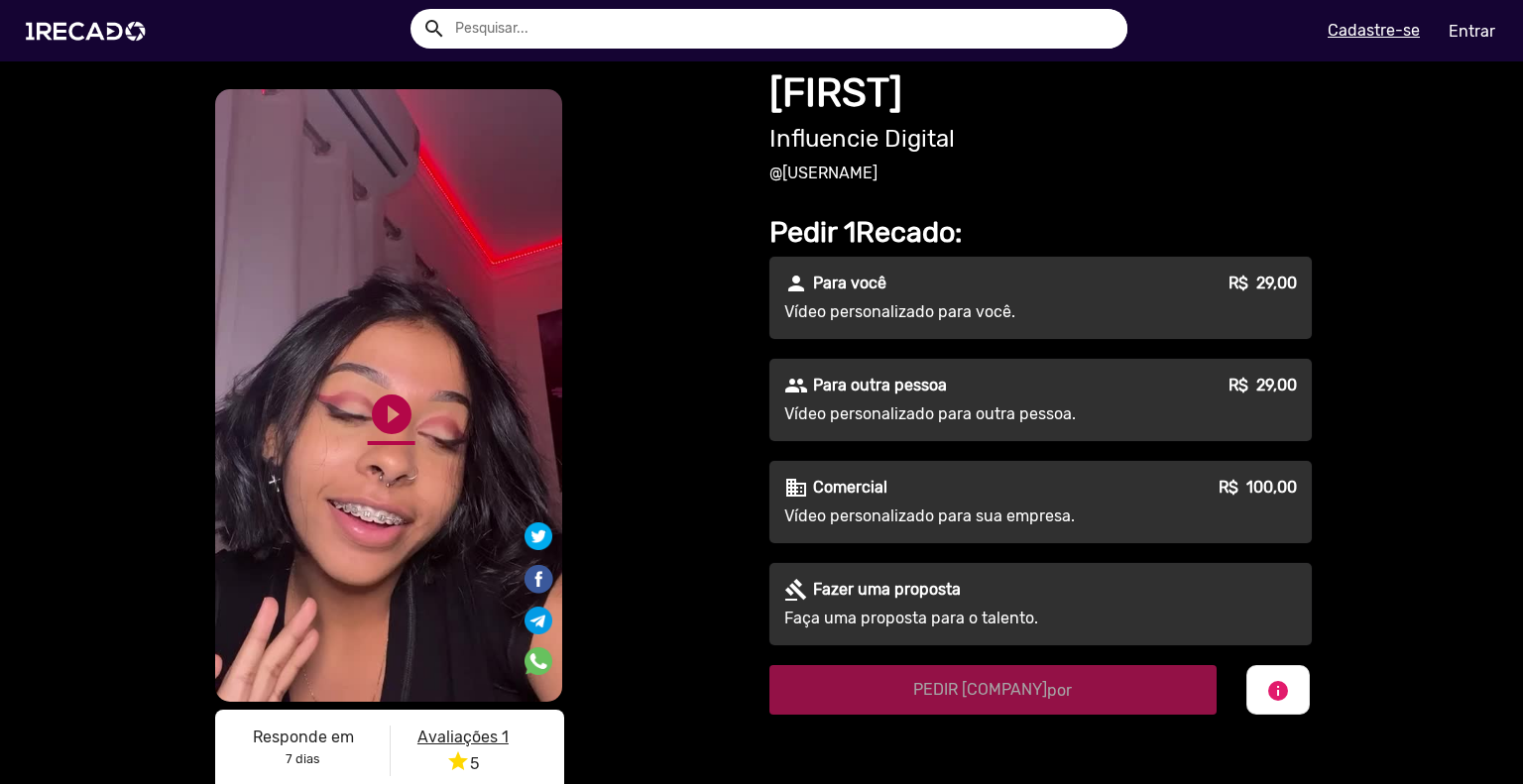 click on "play_circle_filled" 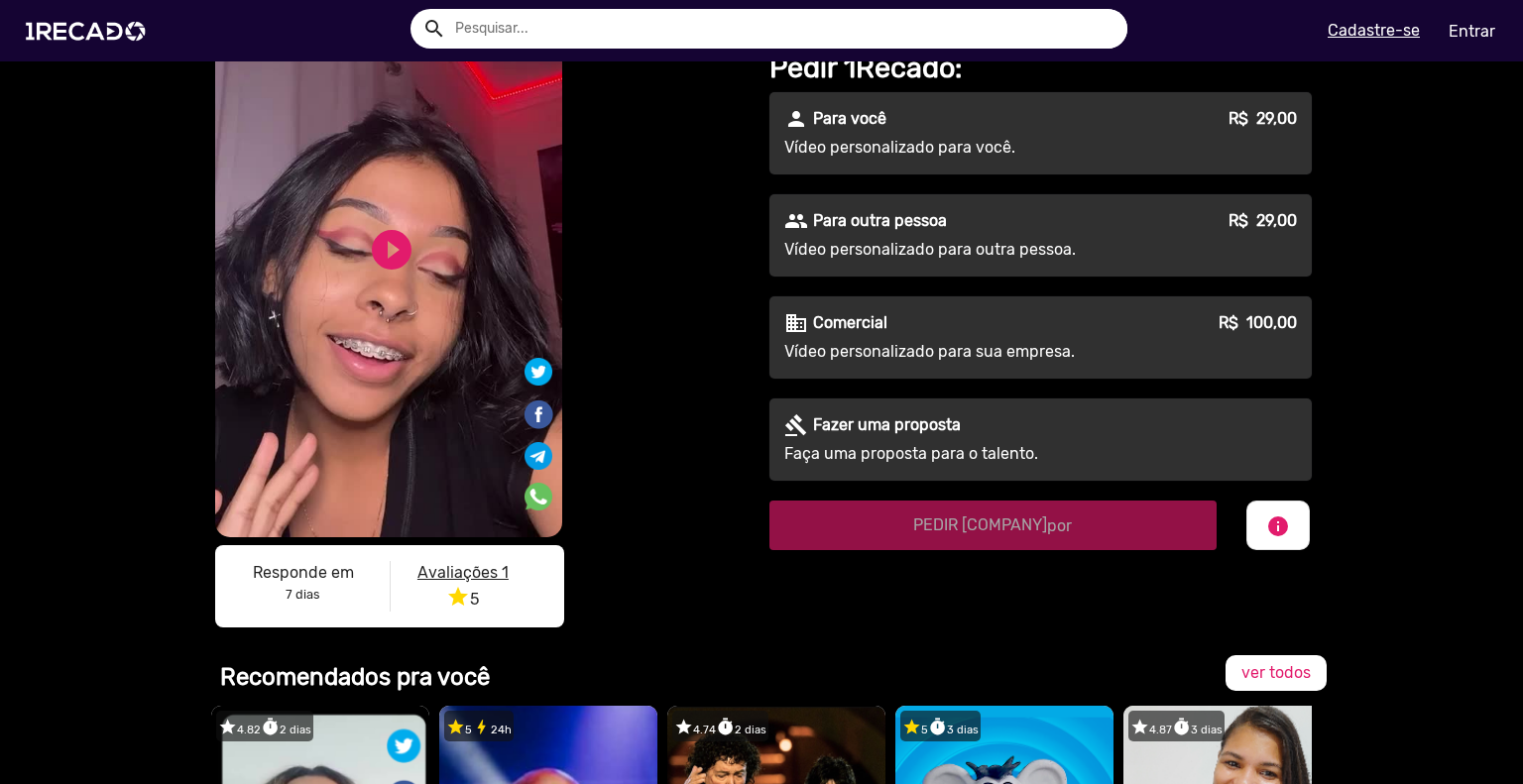 scroll, scrollTop: 0, scrollLeft: 0, axis: both 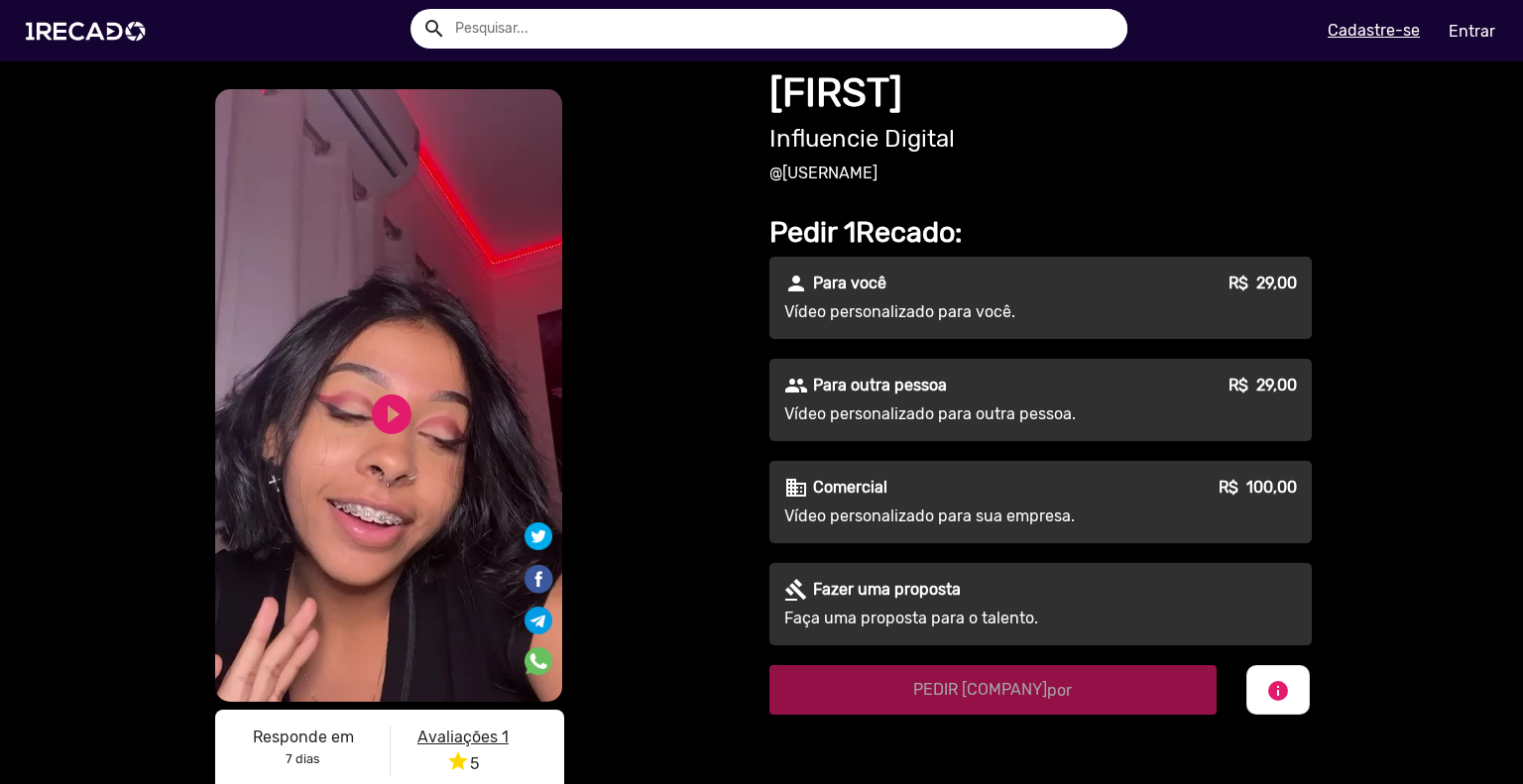 click on "Vídeo personalizado para você." 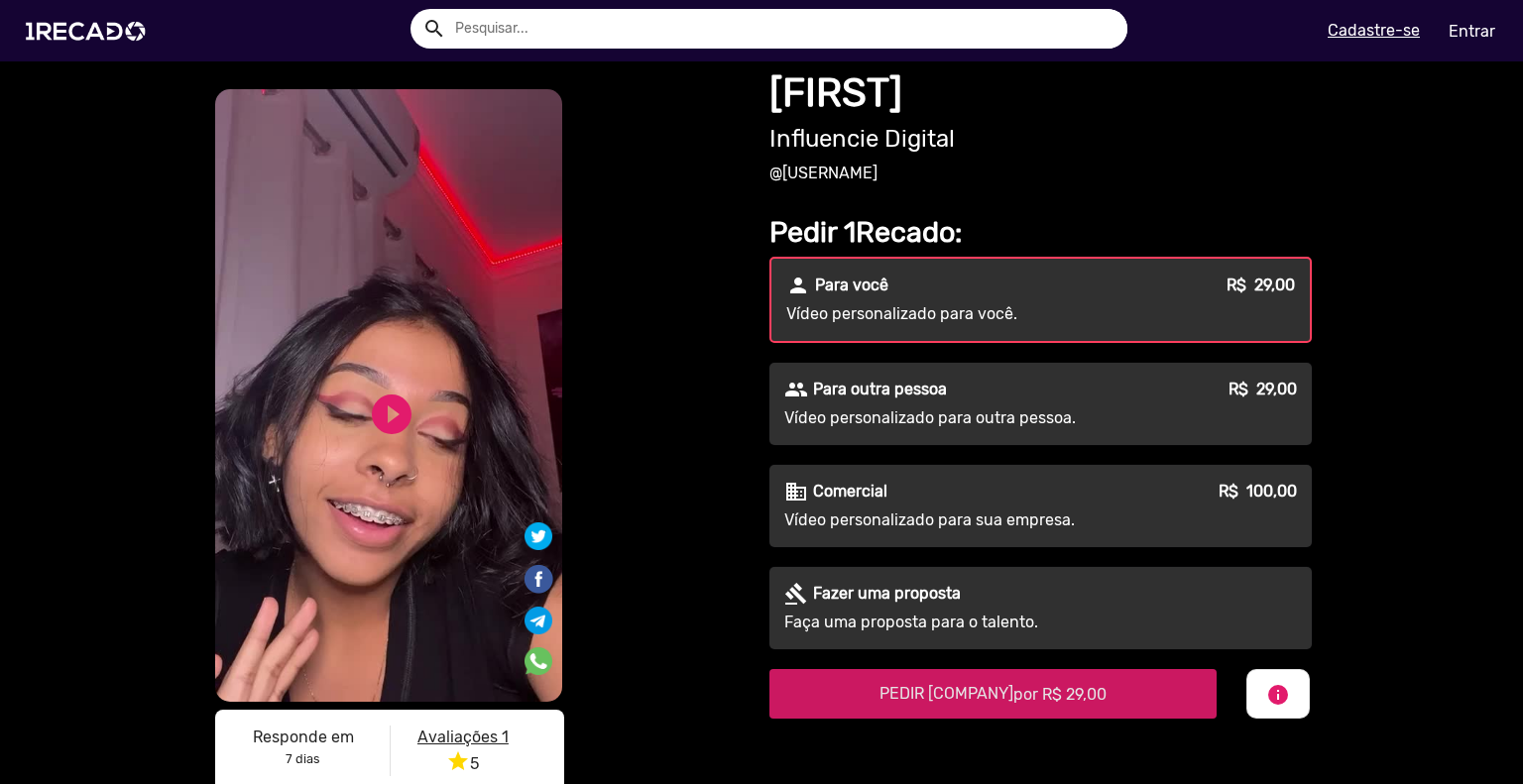 click on "PEDIR 1RECADO   por R$ 29,00" at bounding box center [993, 693] 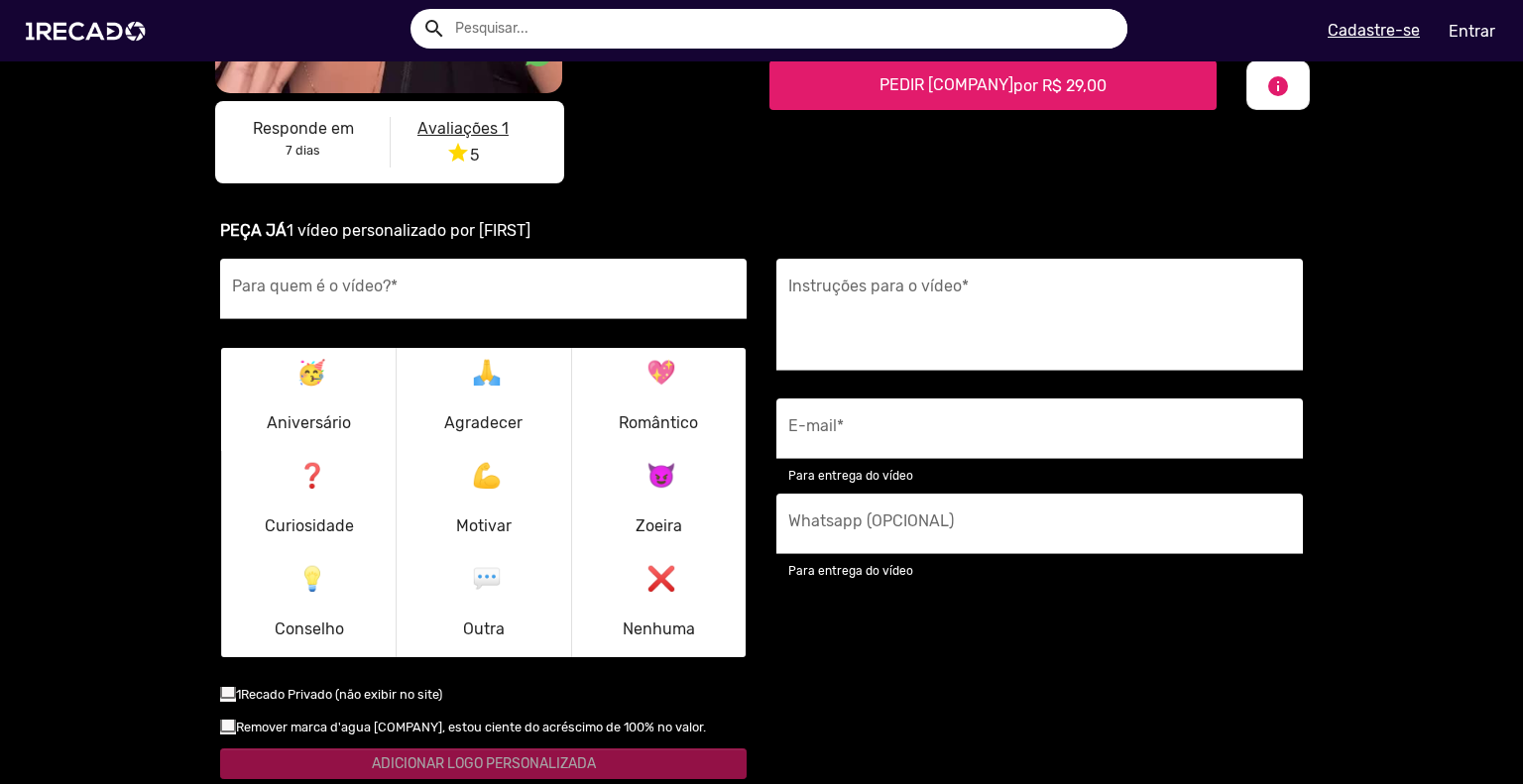 scroll, scrollTop: 939, scrollLeft: 0, axis: vertical 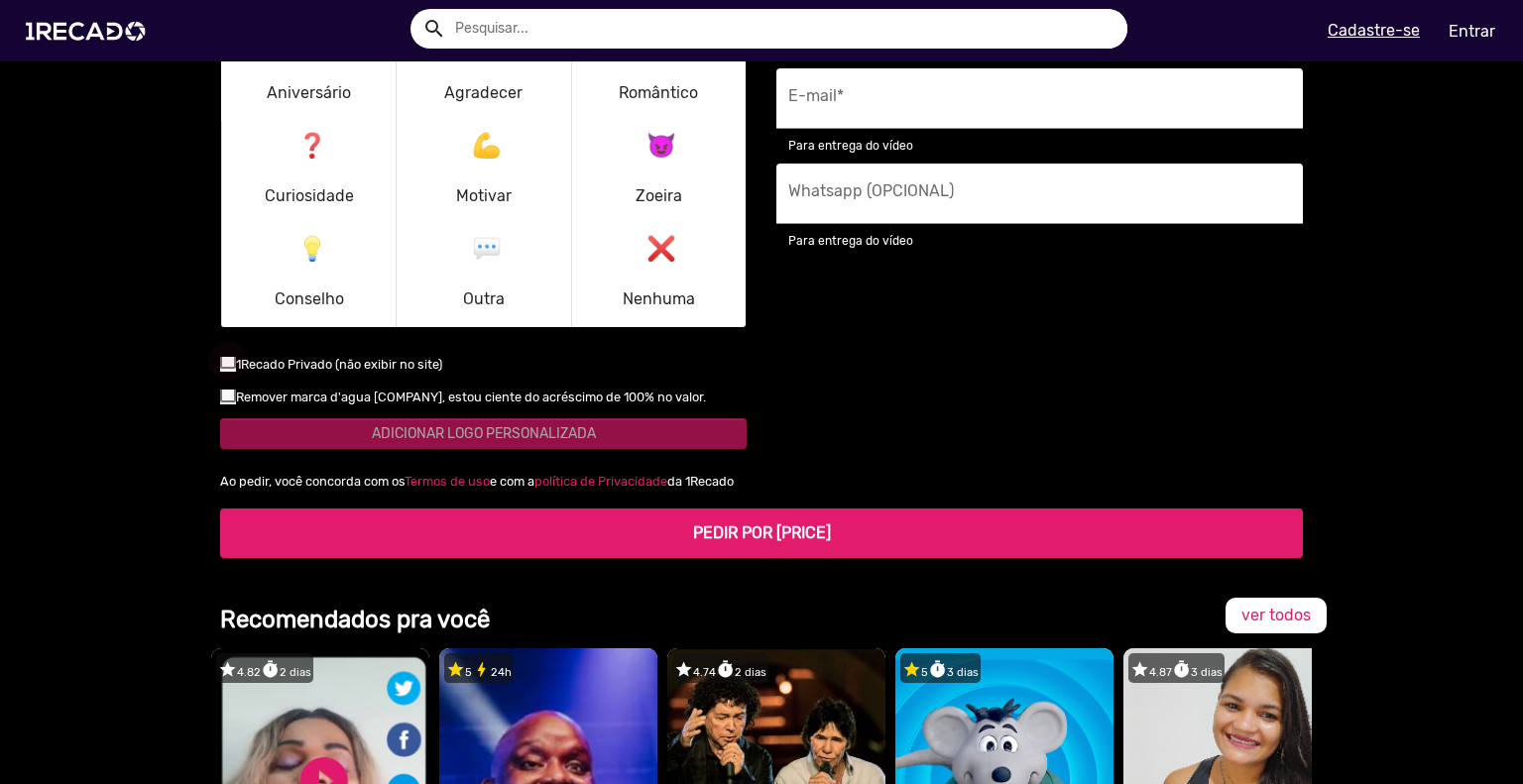 click at bounding box center [228, 361] 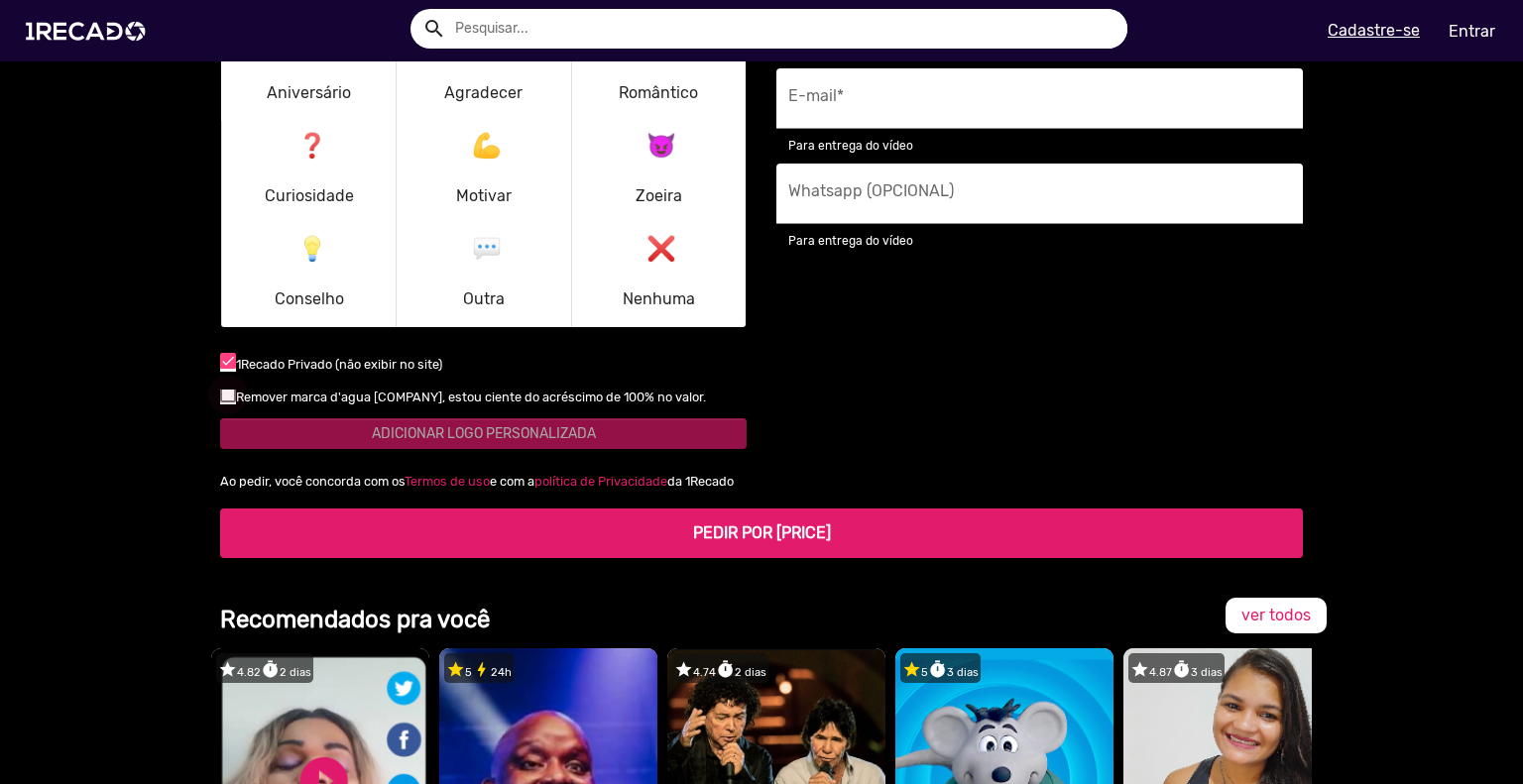 click at bounding box center (228, 394) 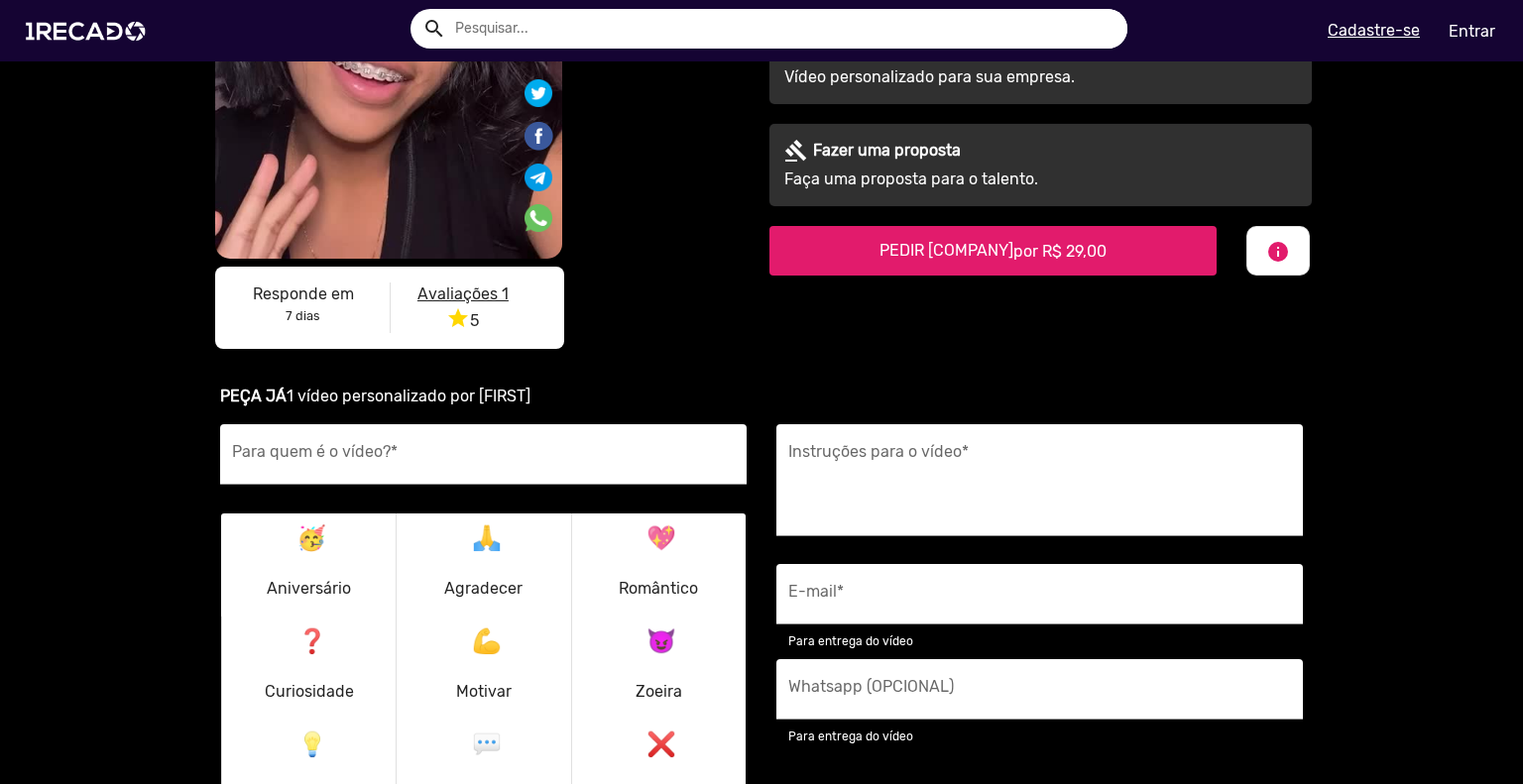 scroll, scrollTop: 0, scrollLeft: 0, axis: both 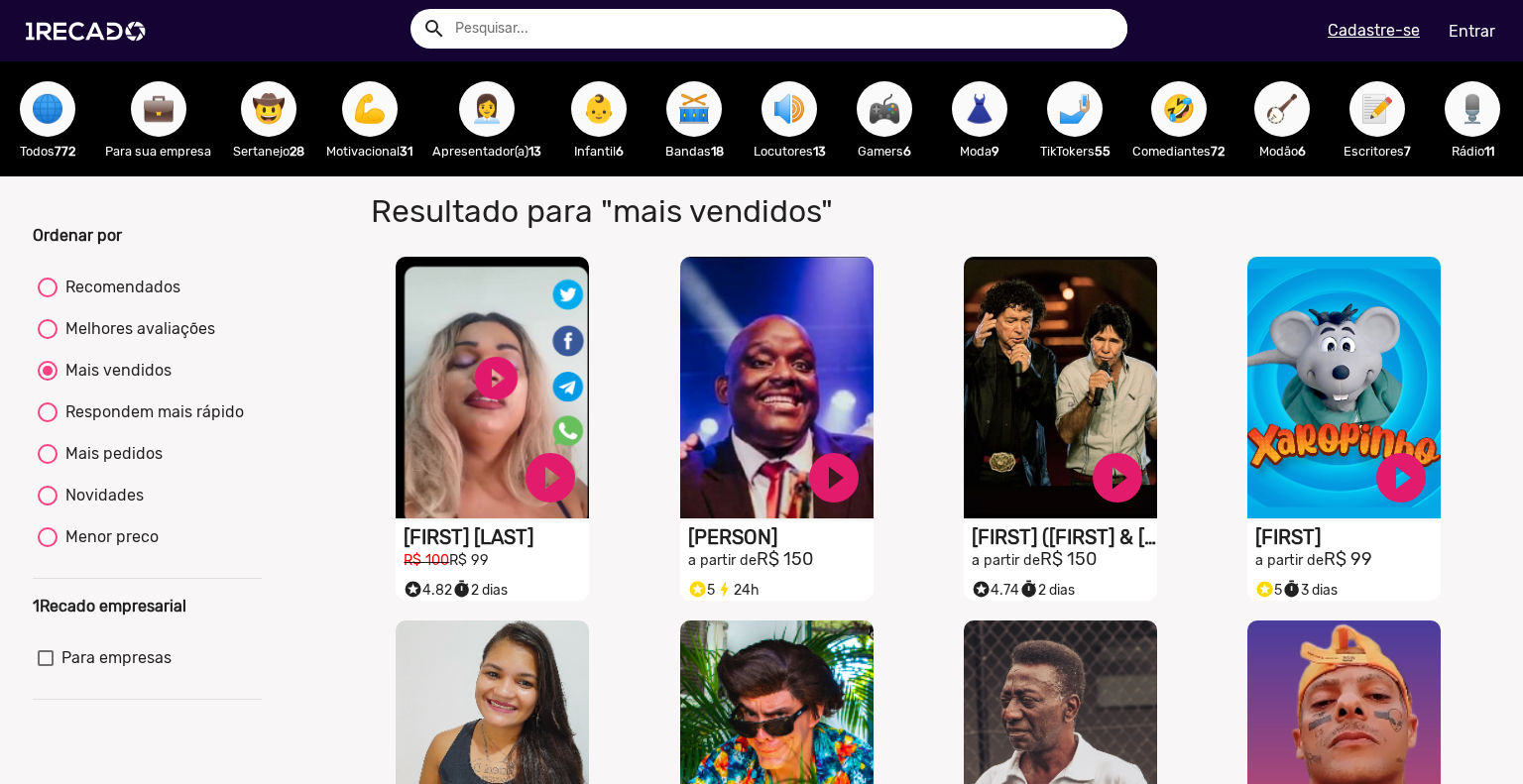 click on "Mais vendidos" at bounding box center (104, 371) 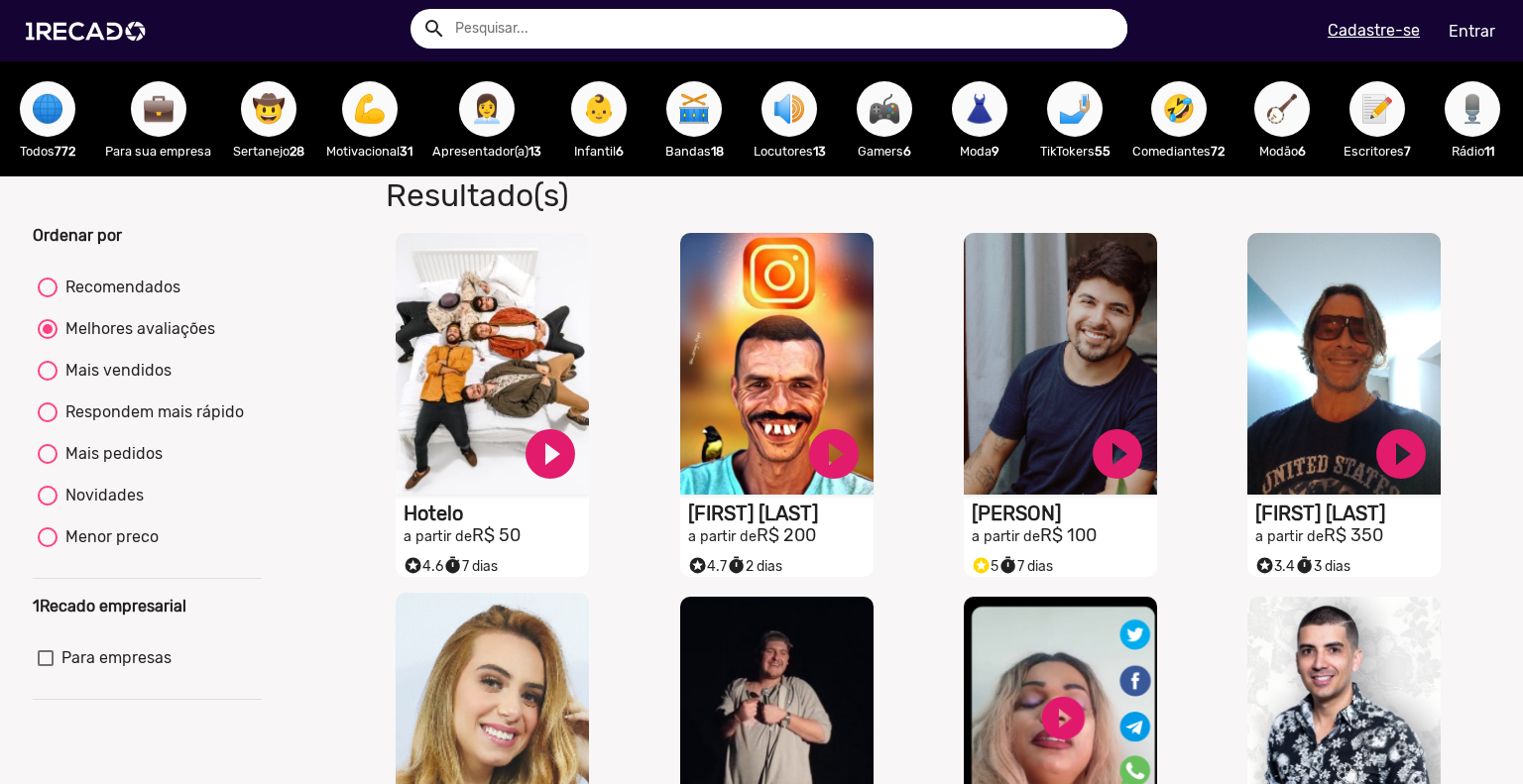 scroll, scrollTop: 330, scrollLeft: 0, axis: vertical 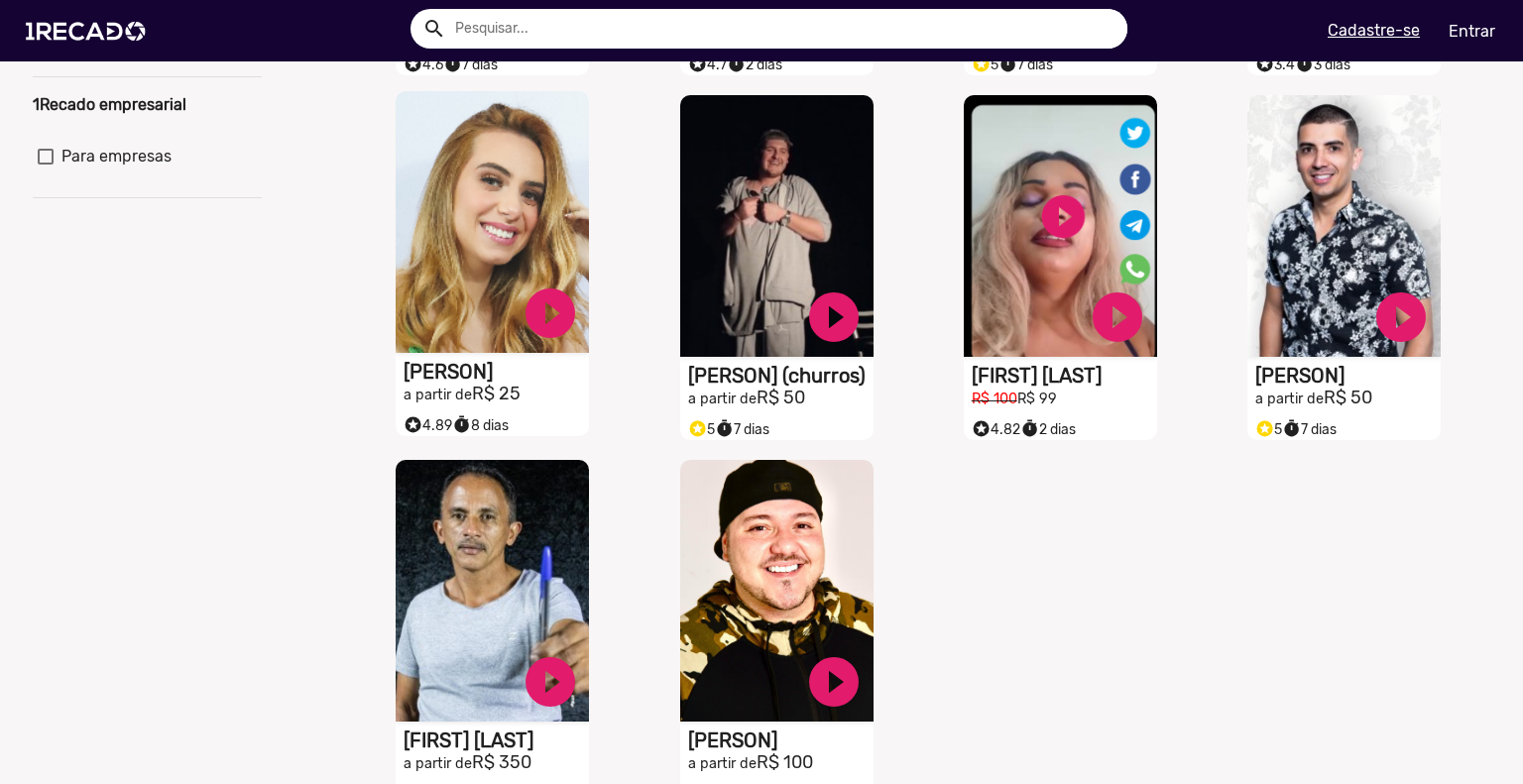 click on "[PERSON]" at bounding box center (496, 12) 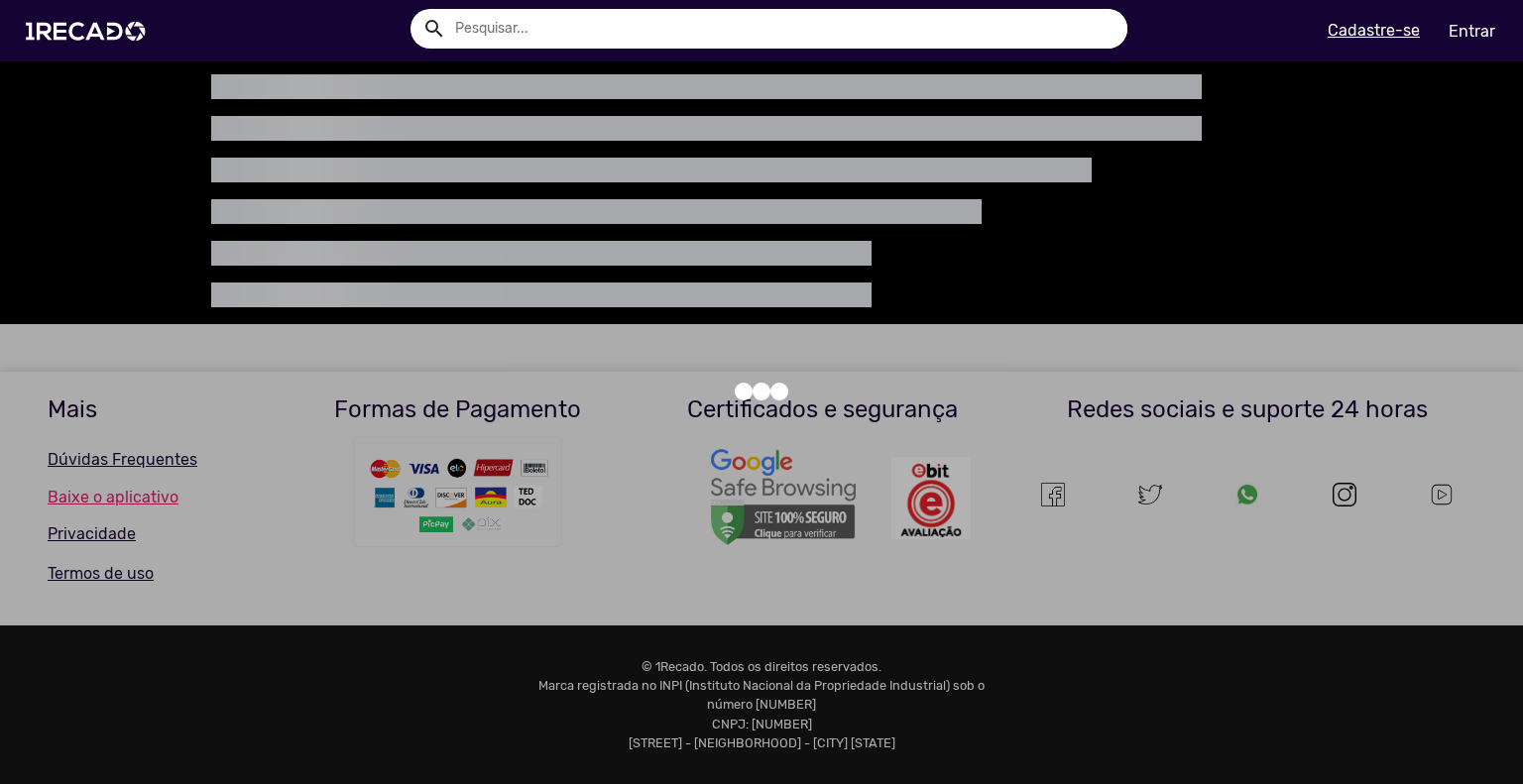 scroll, scrollTop: 0, scrollLeft: 0, axis: both 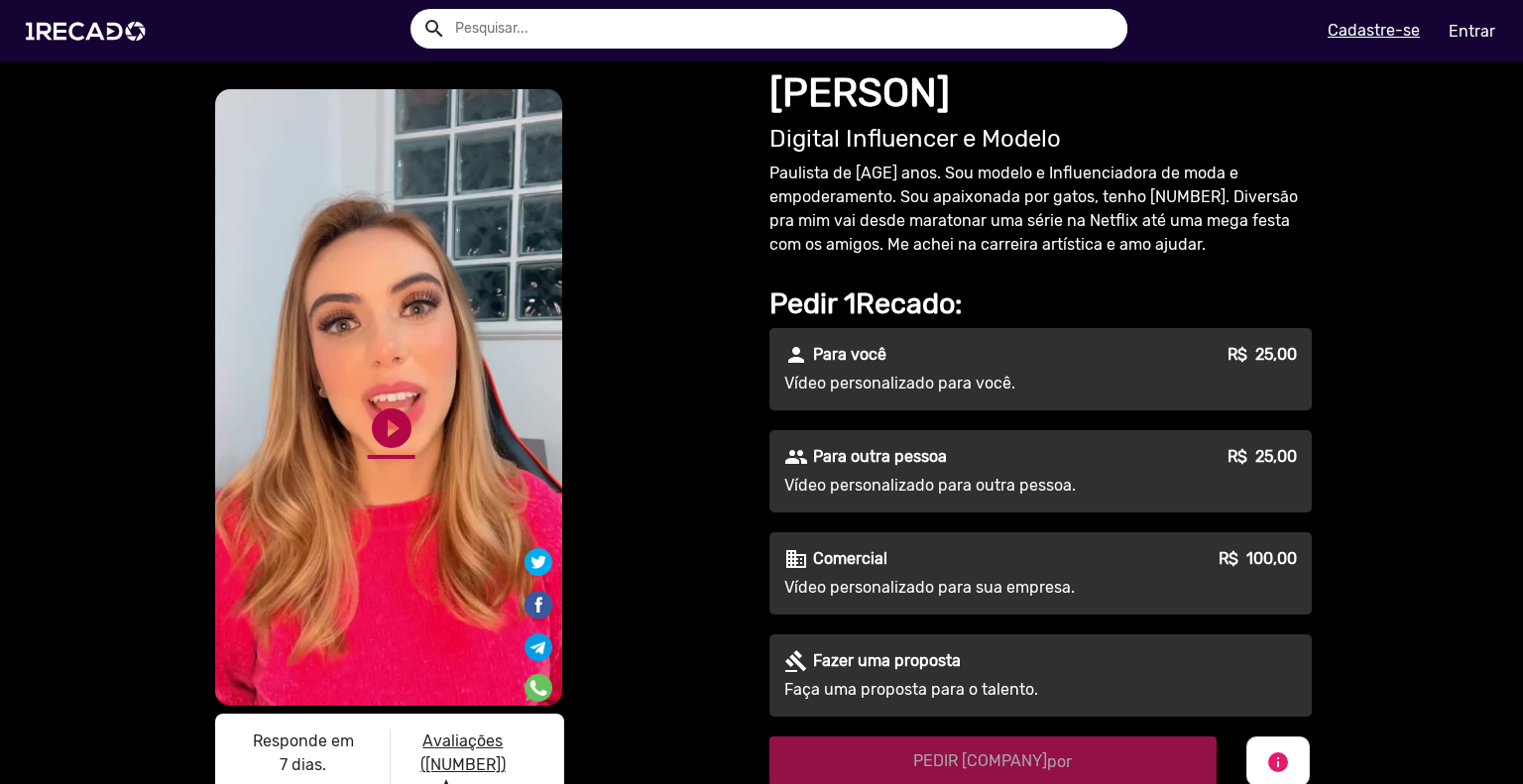 click on "play_circle_filled" 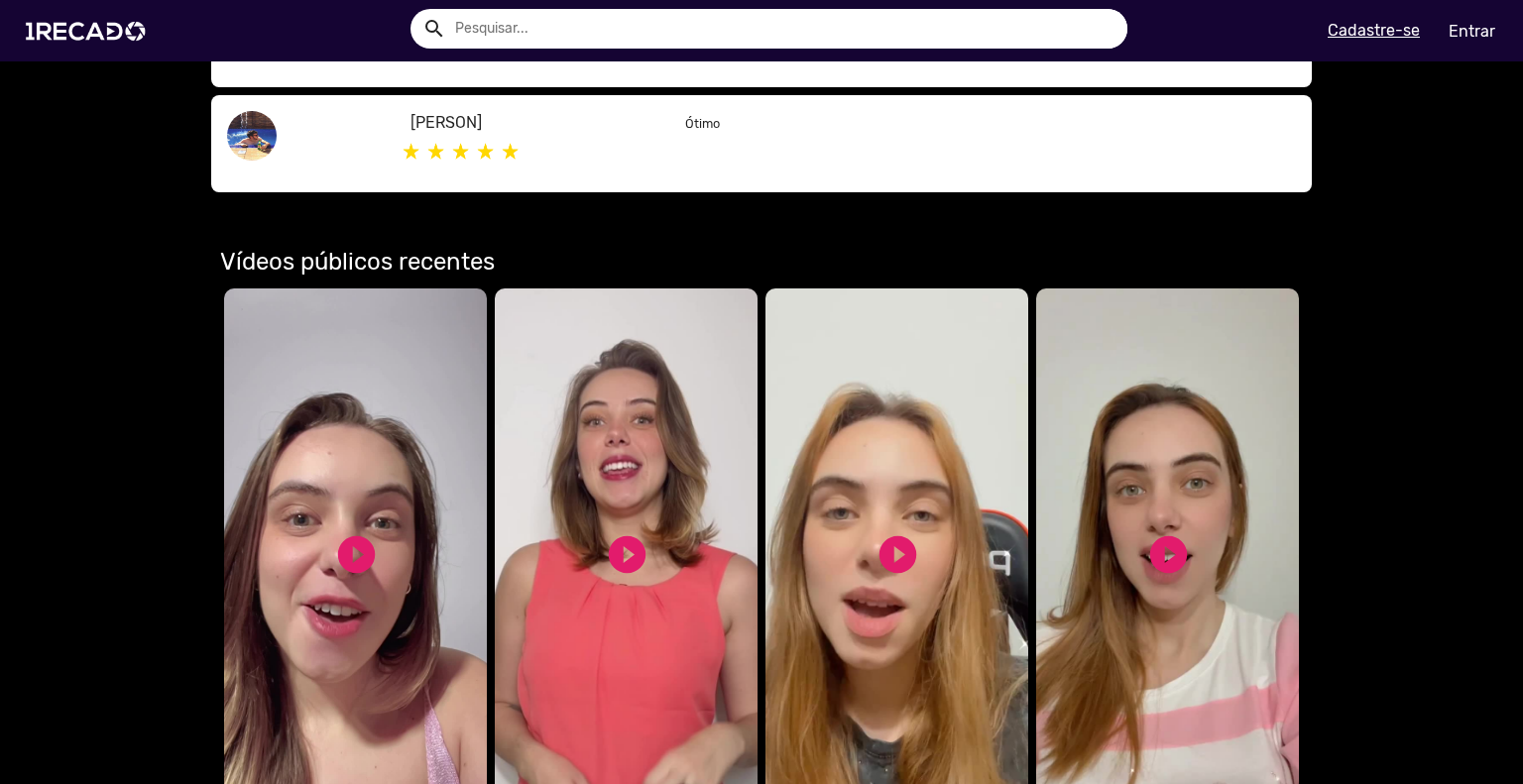 scroll, scrollTop: 1156, scrollLeft: 0, axis: vertical 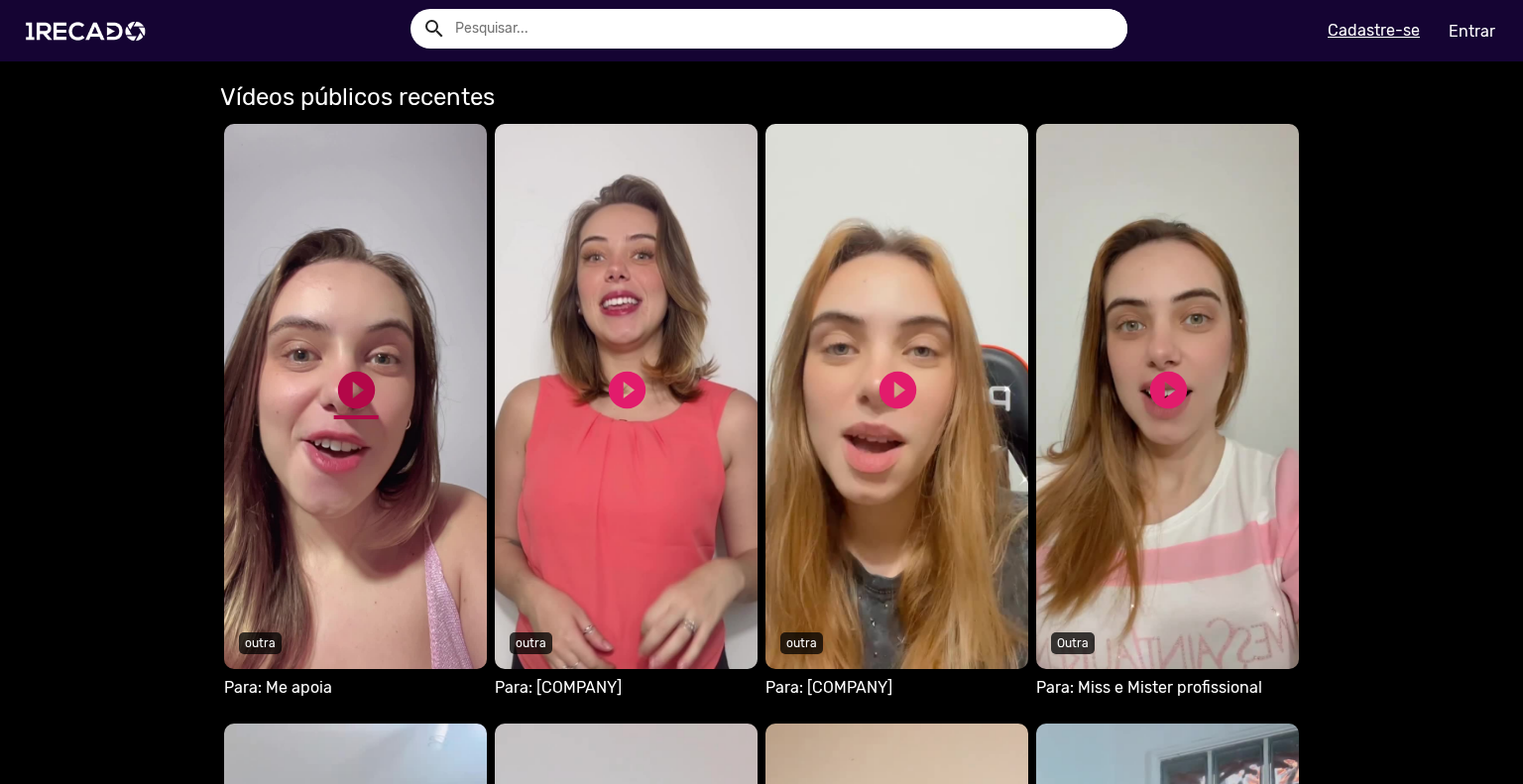 click on "play_circle_filled" 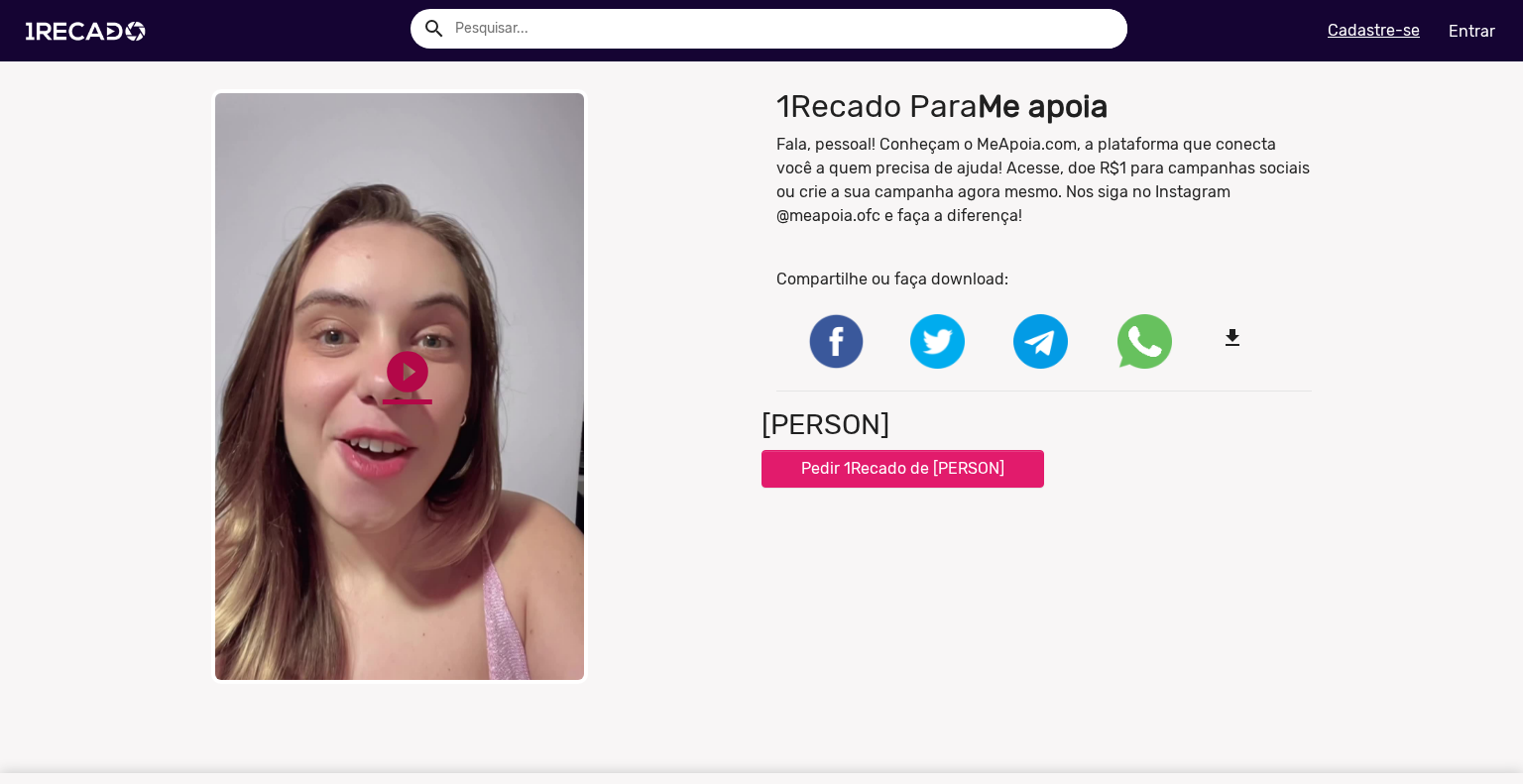 click on "play_circle_filled" at bounding box center (408, 372) 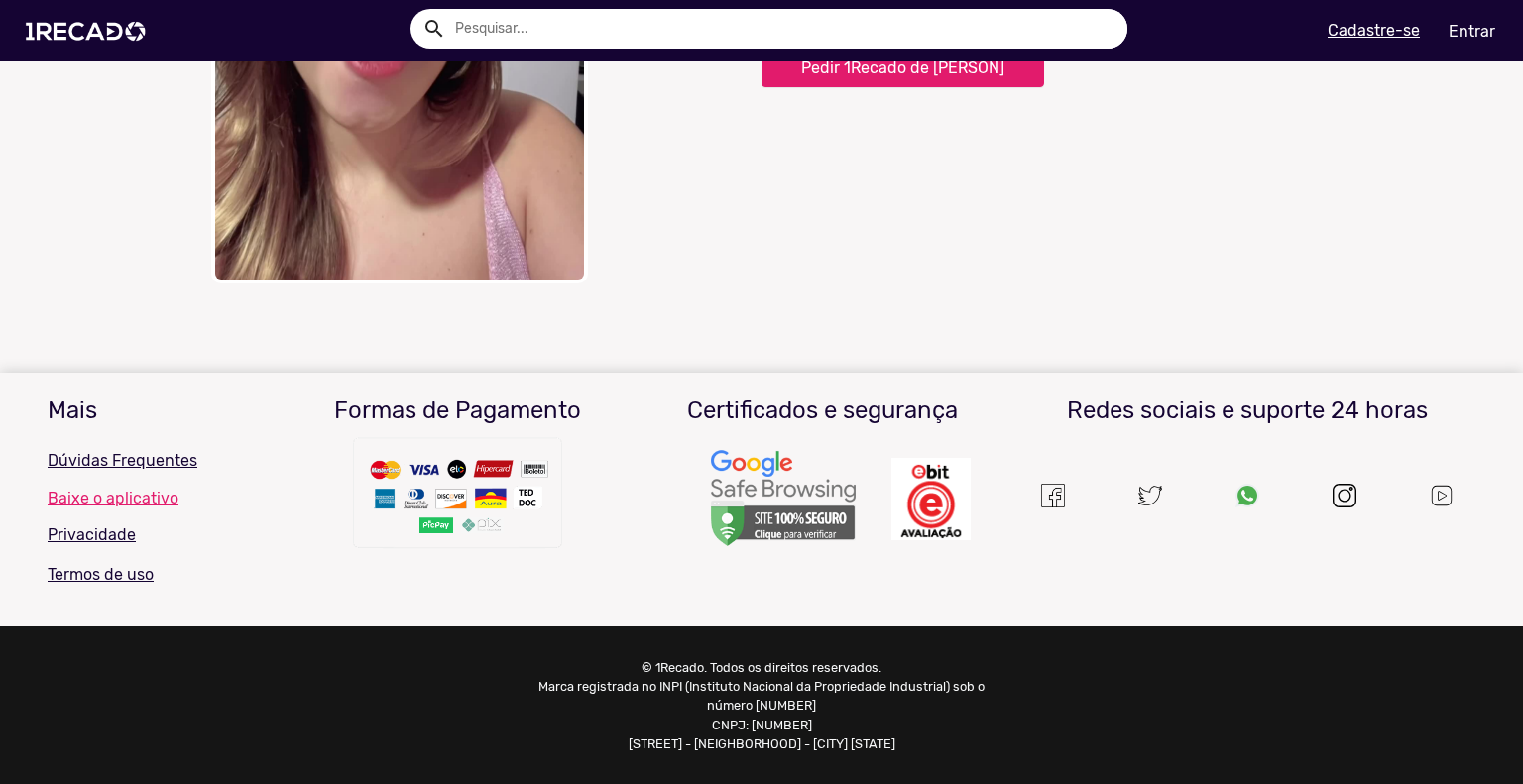 scroll, scrollTop: 0, scrollLeft: 0, axis: both 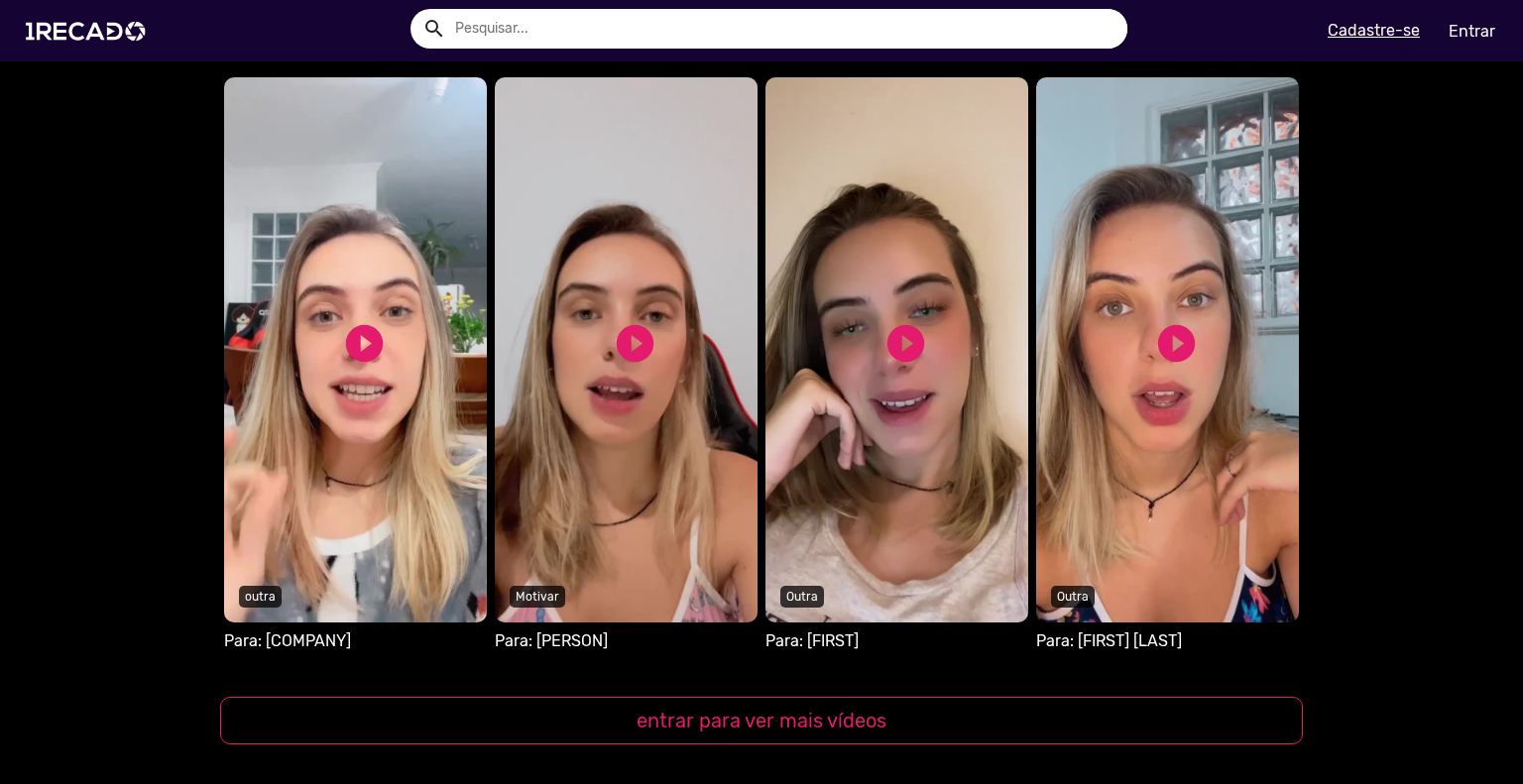 click on "S1RECADO vídeos dedicados para fãs e empresas" at bounding box center [355, 350] 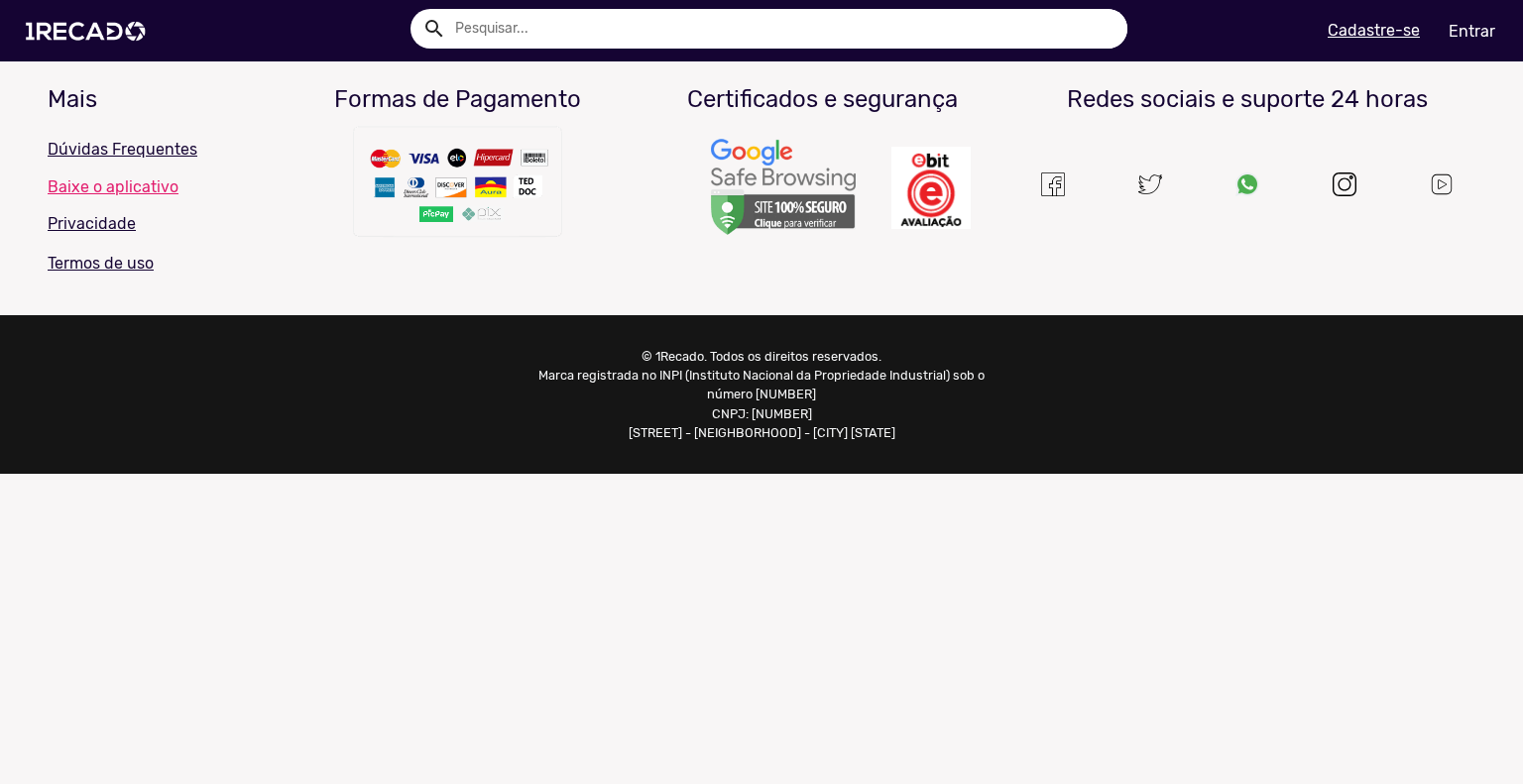 scroll, scrollTop: 0, scrollLeft: 0, axis: both 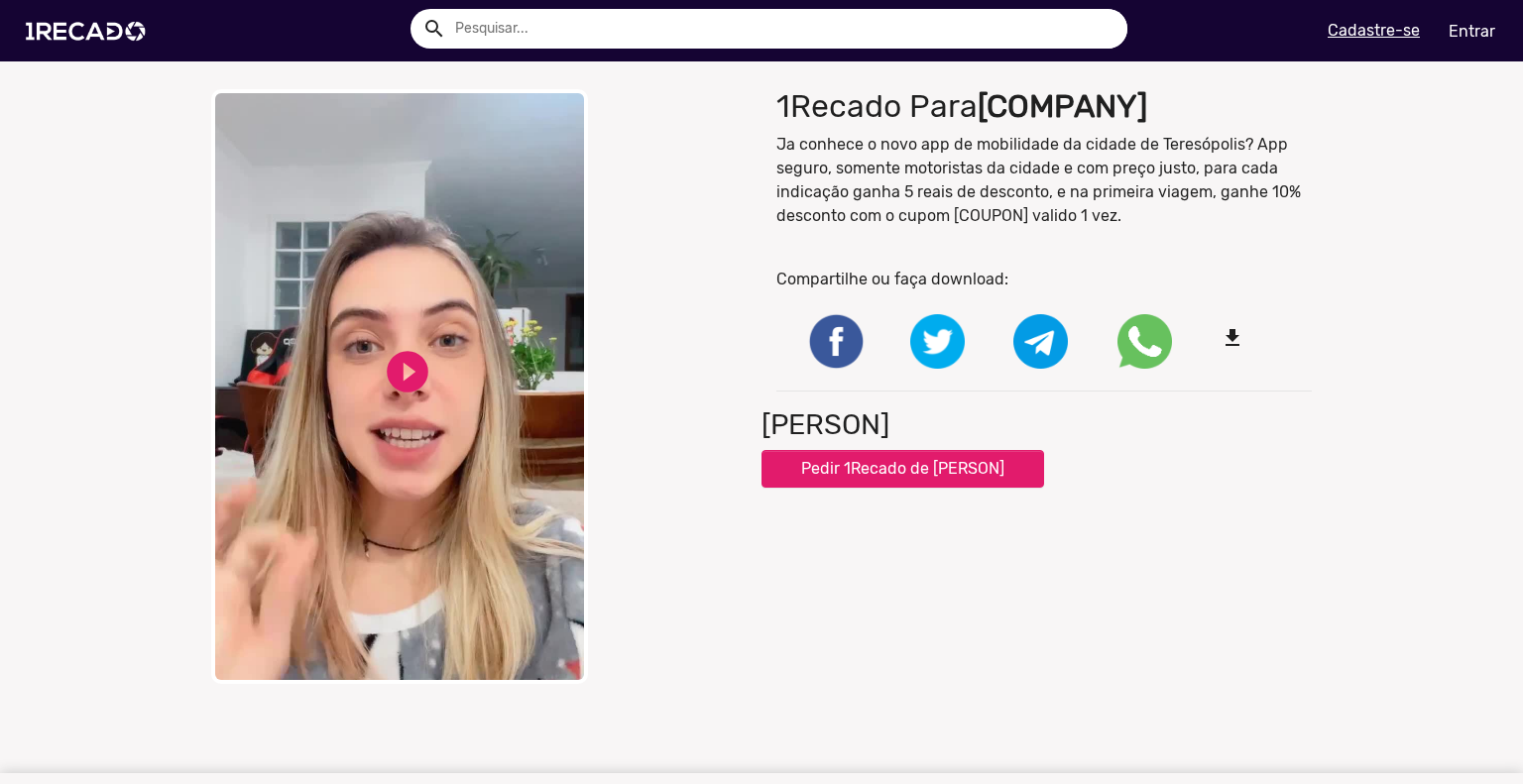 drag, startPoint x: 436, startPoint y: 181, endPoint x: 434, endPoint y: 191, distance: 10.198039 